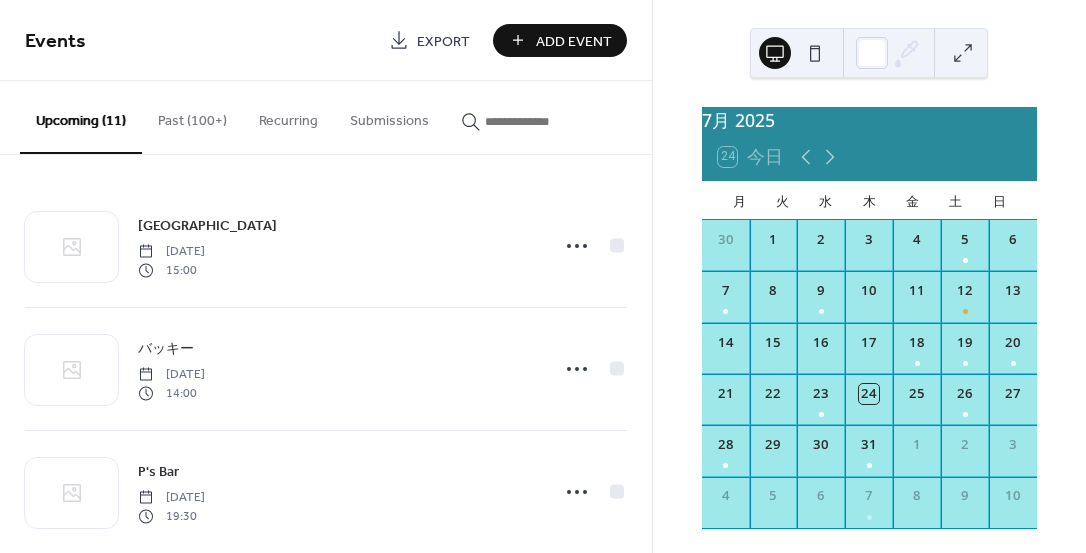 scroll, scrollTop: 0, scrollLeft: 0, axis: both 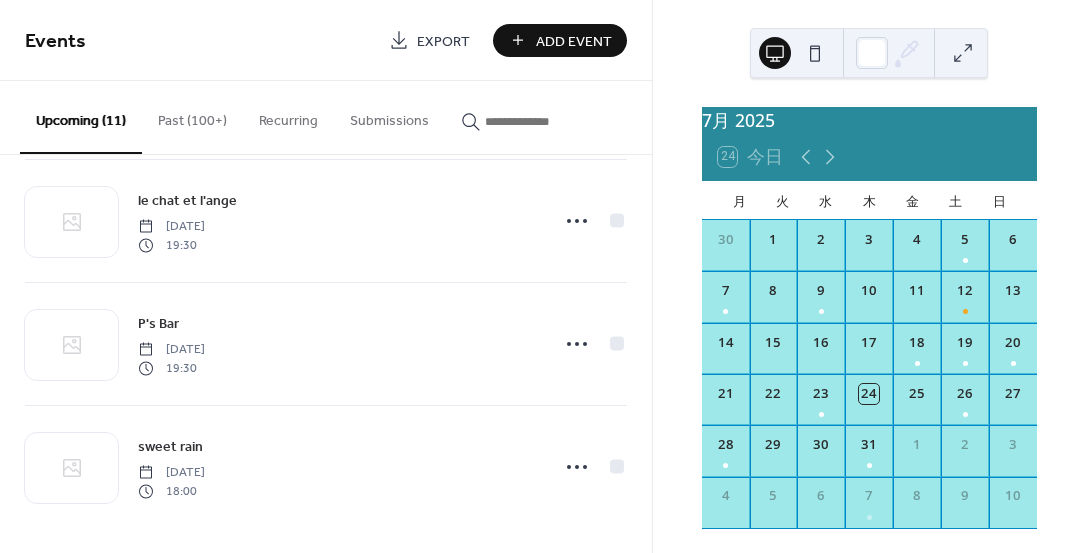 click on "Add Event" at bounding box center (574, 41) 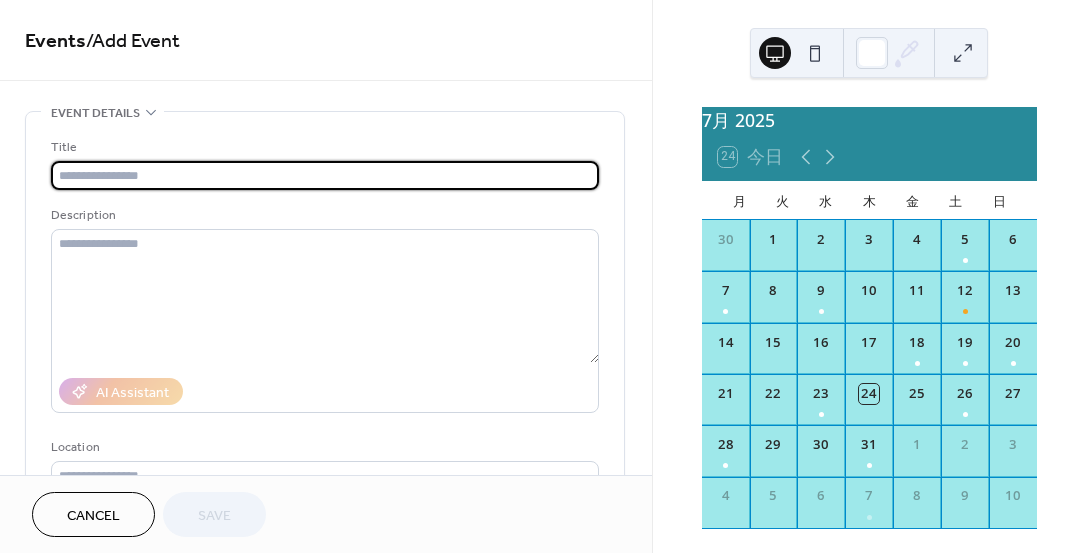 type on "*" 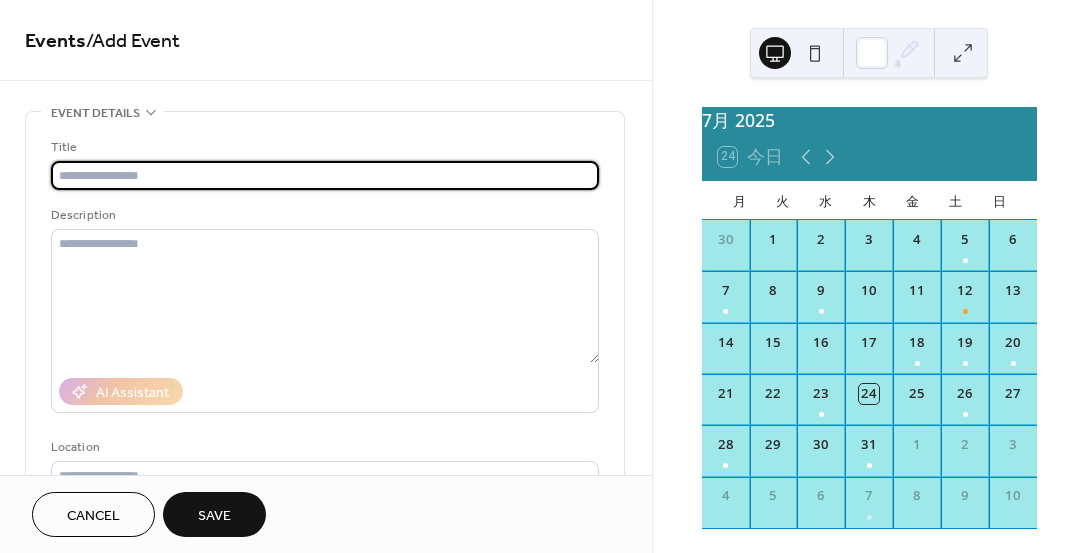 type on "*" 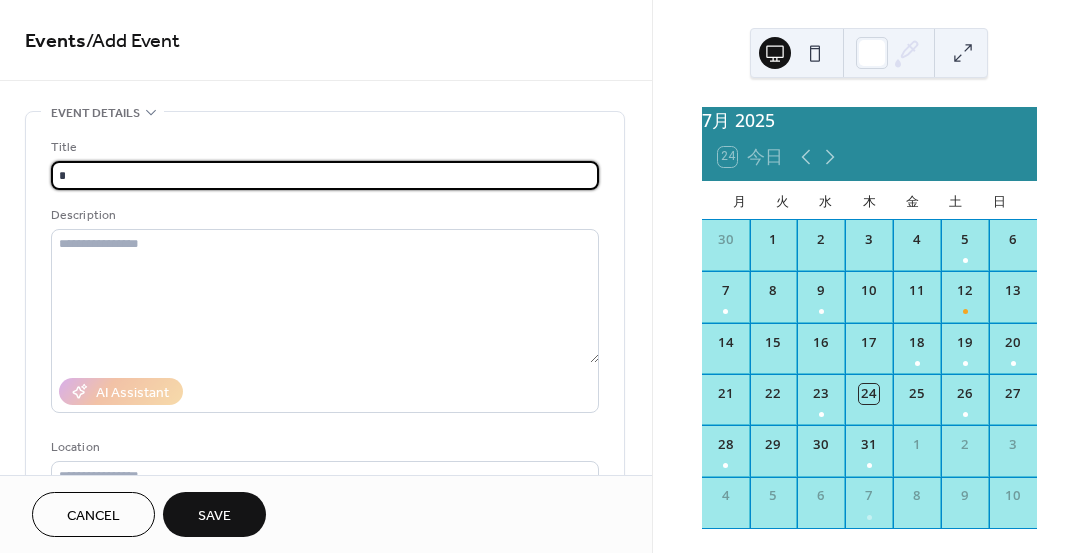 type on "*" 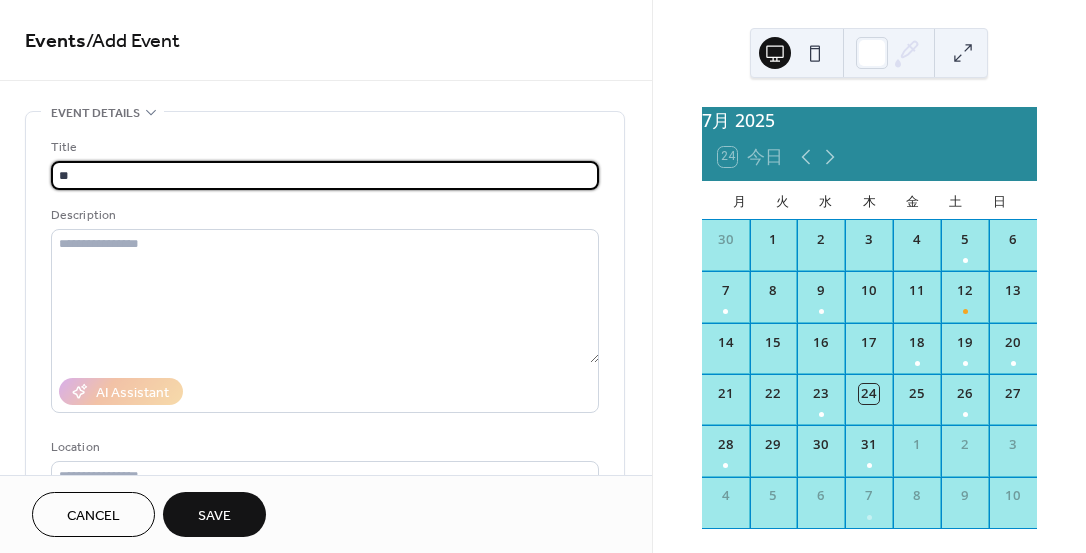 type on "*" 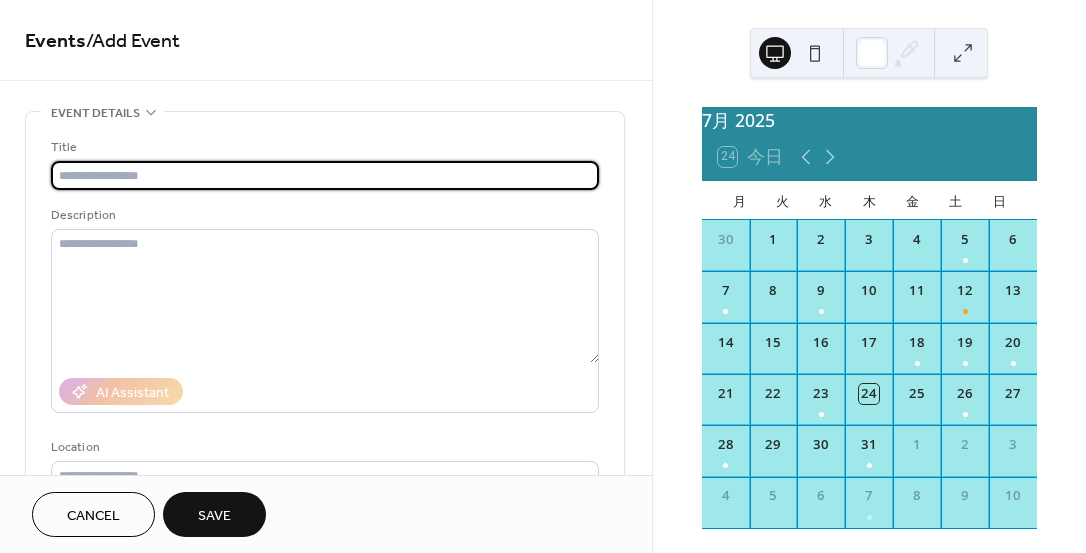 type on "*" 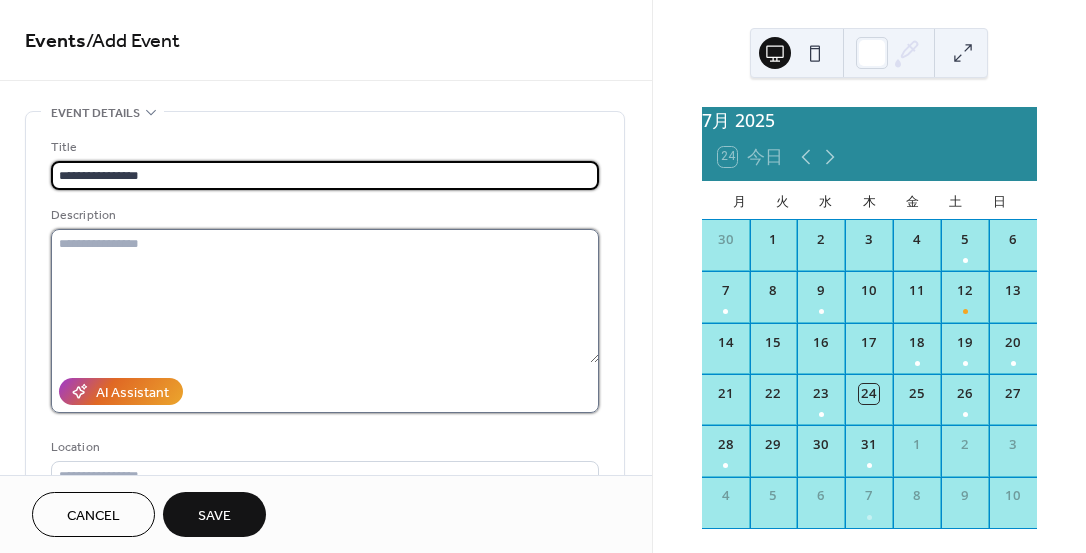 click at bounding box center (325, 296) 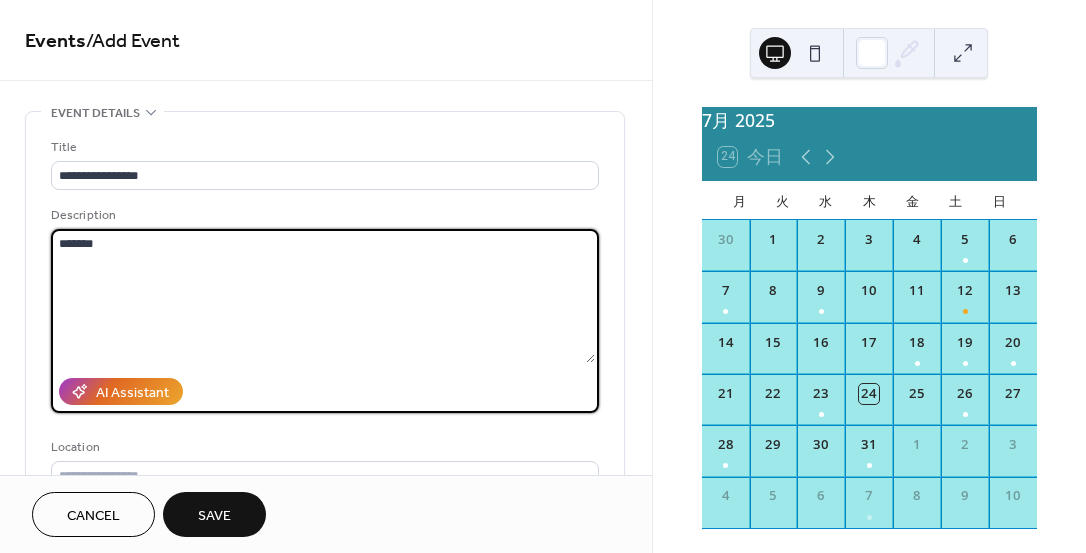 click on "*******" at bounding box center (323, 296) 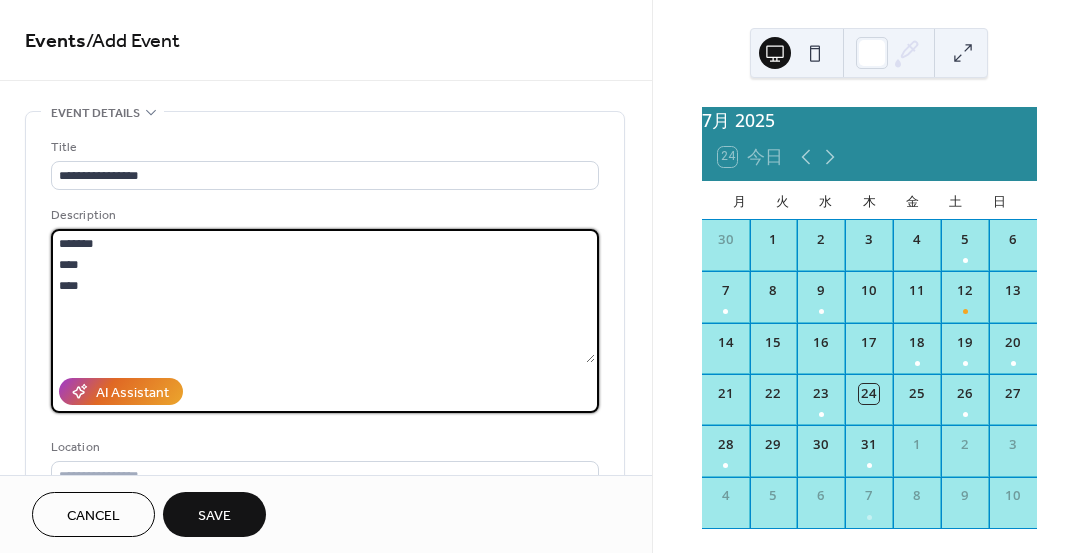 click on "*******
****
***" at bounding box center [323, 296] 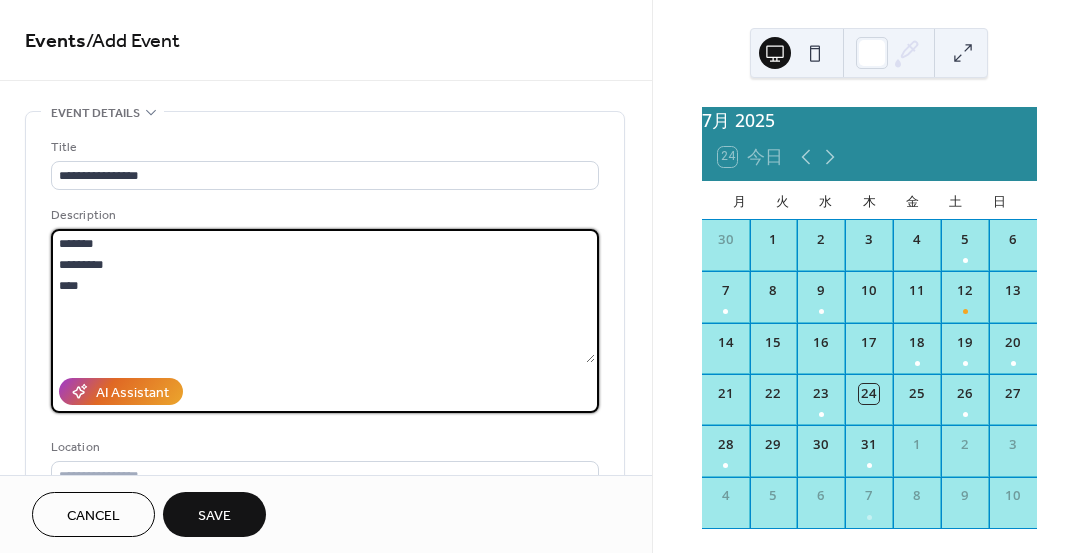 click on "*******
*********
***" at bounding box center [323, 296] 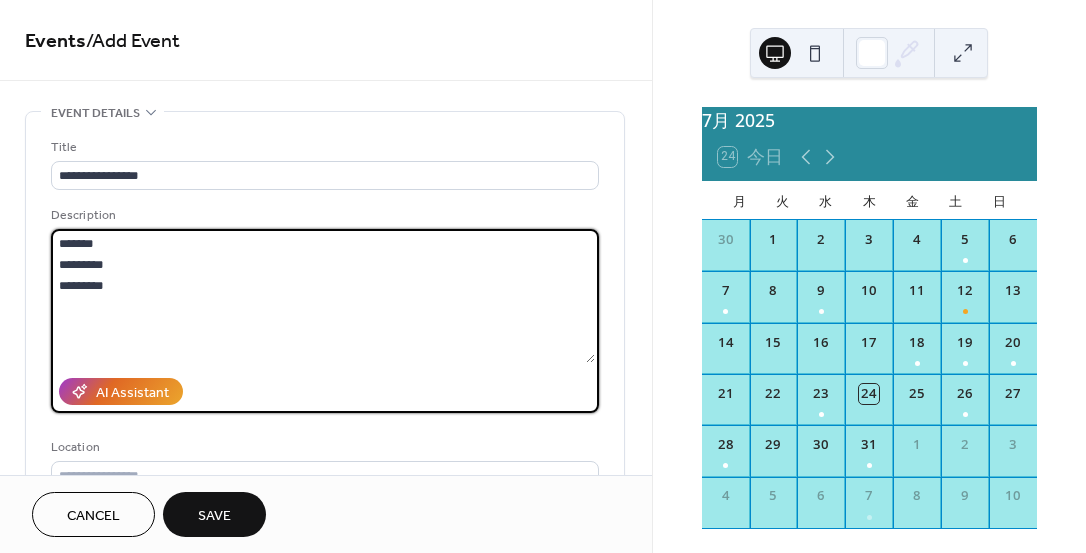 click on "*******
*********
********" at bounding box center (323, 296) 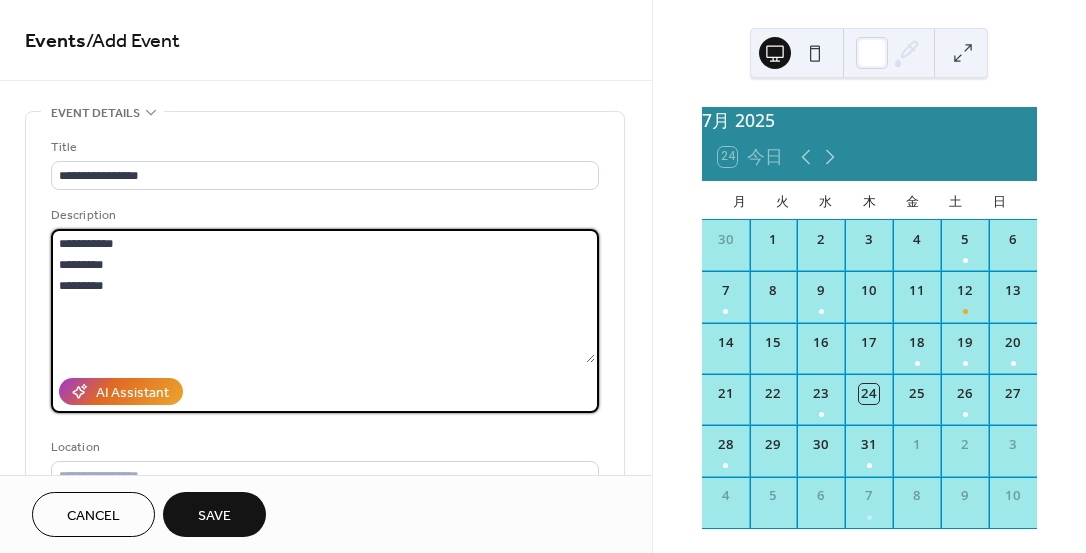 click on "**********" at bounding box center (323, 296) 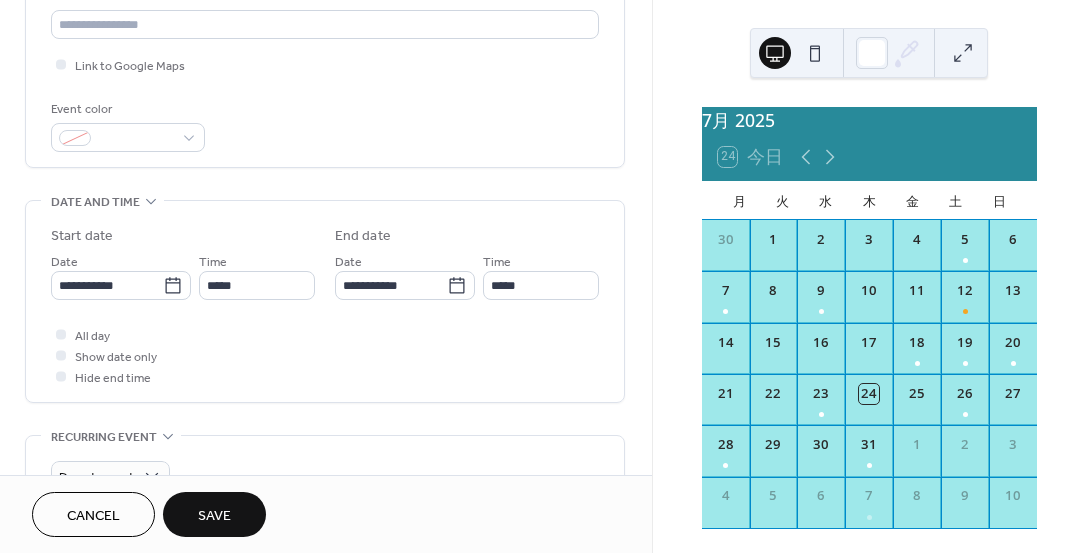 scroll, scrollTop: 489, scrollLeft: 0, axis: vertical 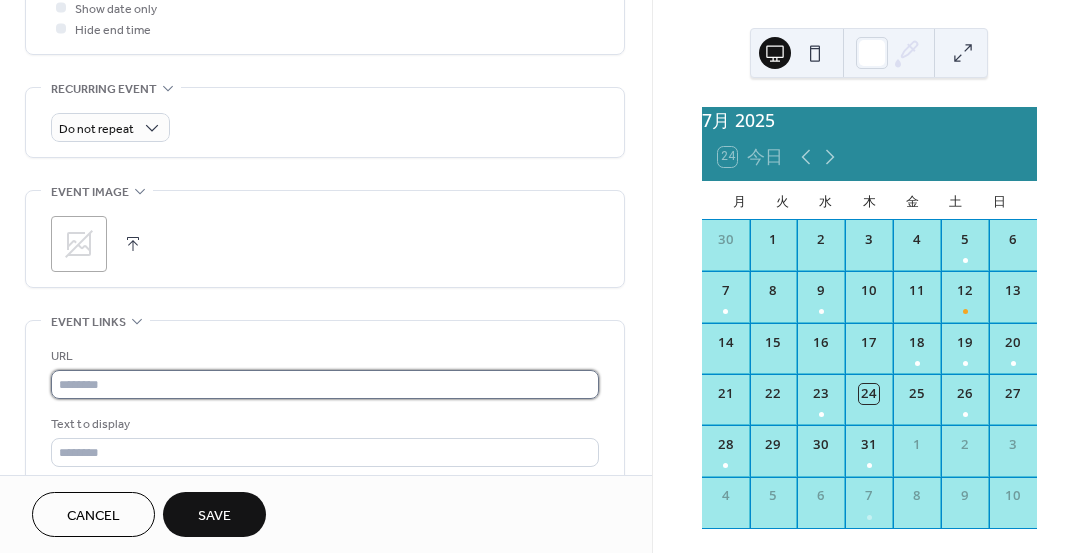 click at bounding box center (325, 384) 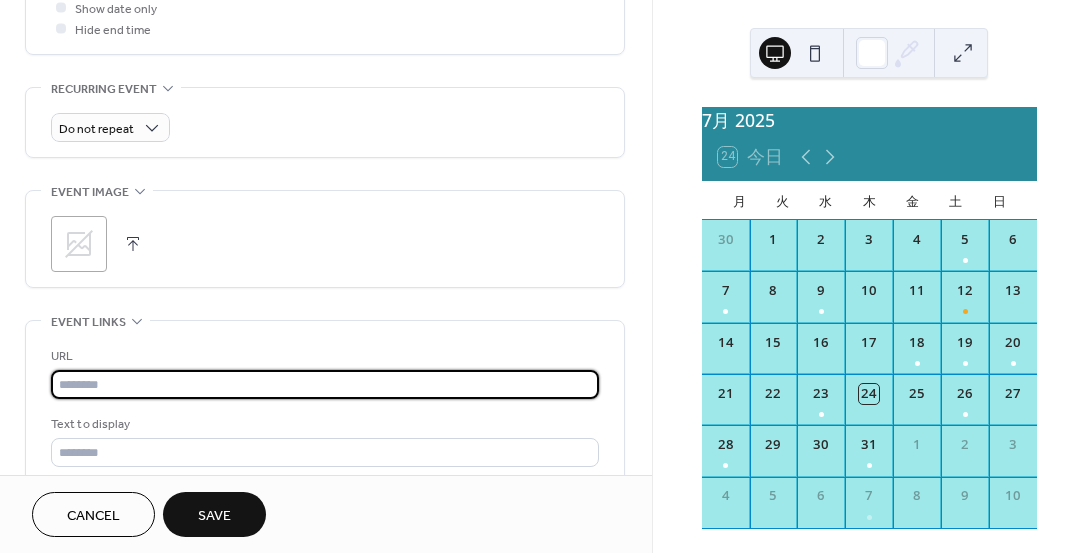 paste on "**********" 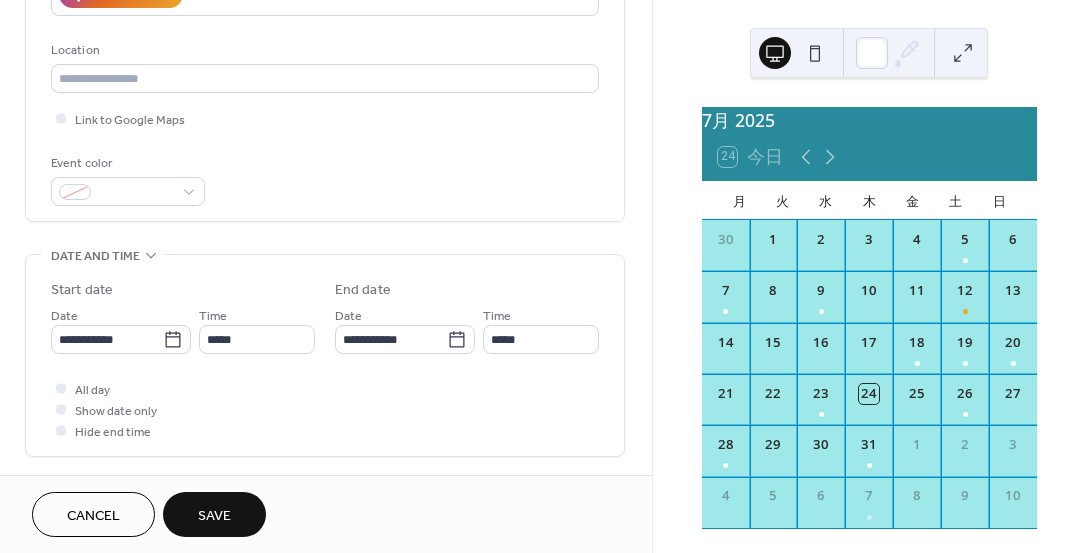 scroll, scrollTop: 395, scrollLeft: 0, axis: vertical 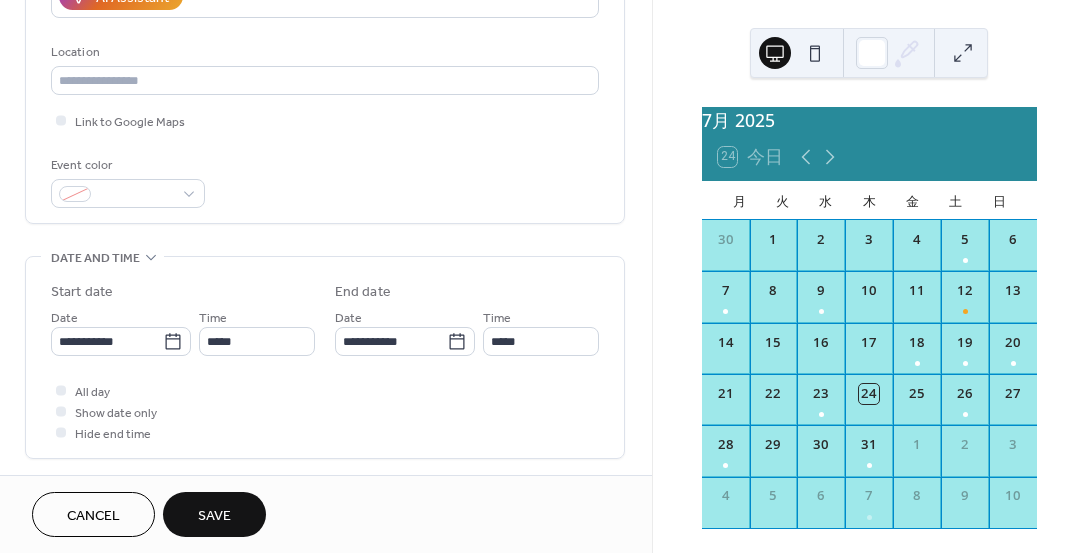 type on "**********" 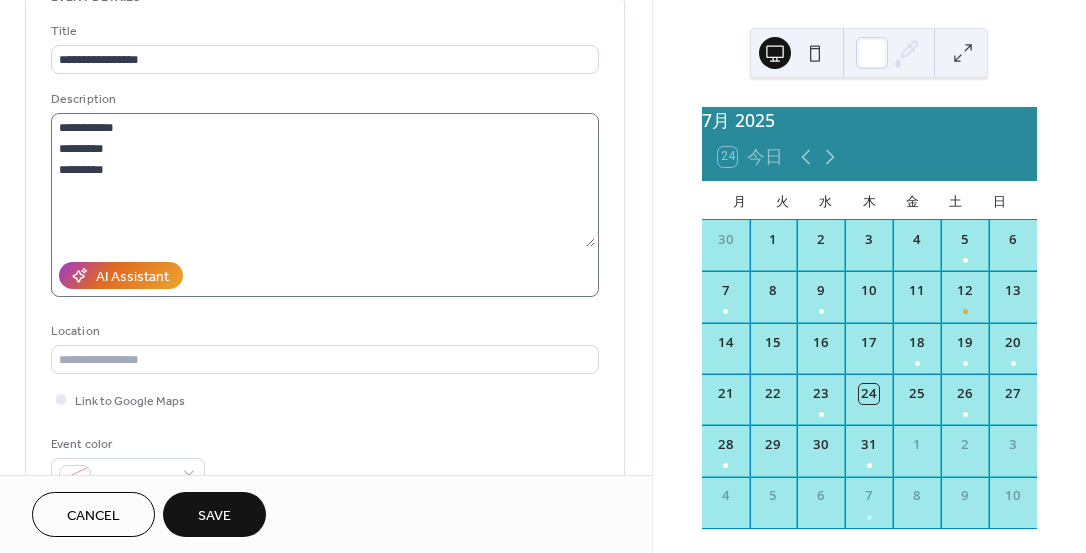 scroll, scrollTop: 117, scrollLeft: 0, axis: vertical 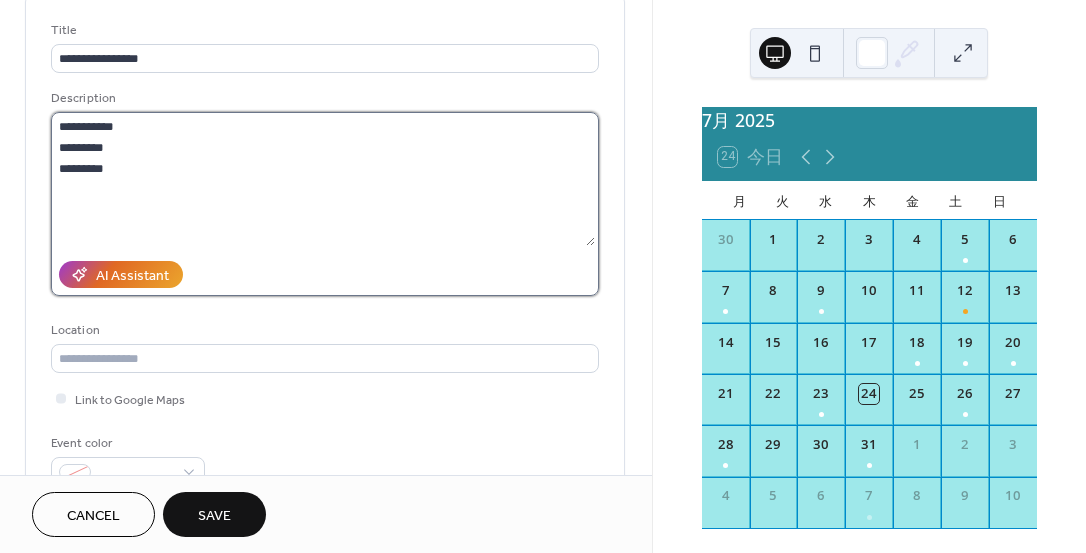 click on "**********" at bounding box center [323, 179] 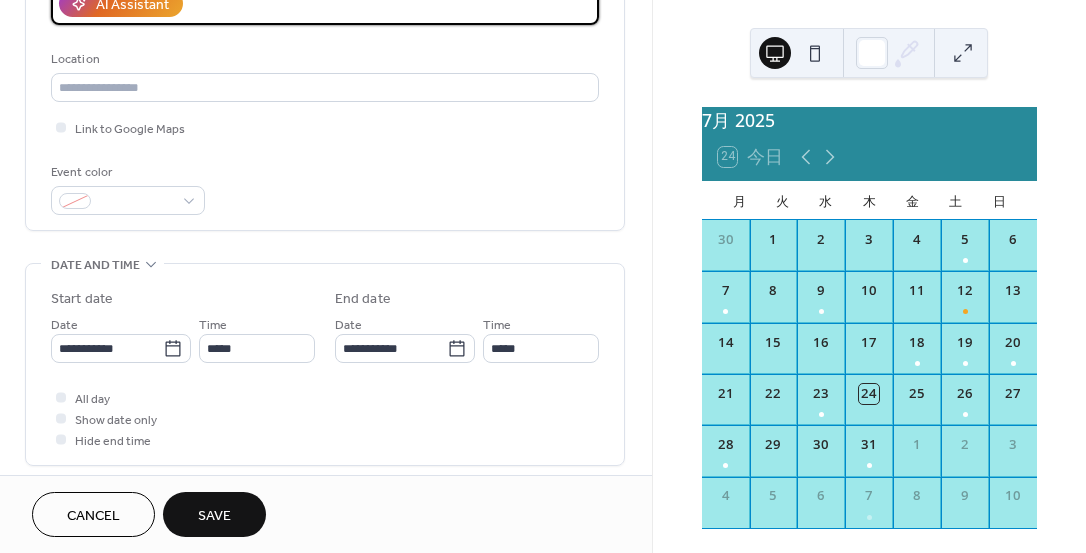 scroll, scrollTop: 432, scrollLeft: 0, axis: vertical 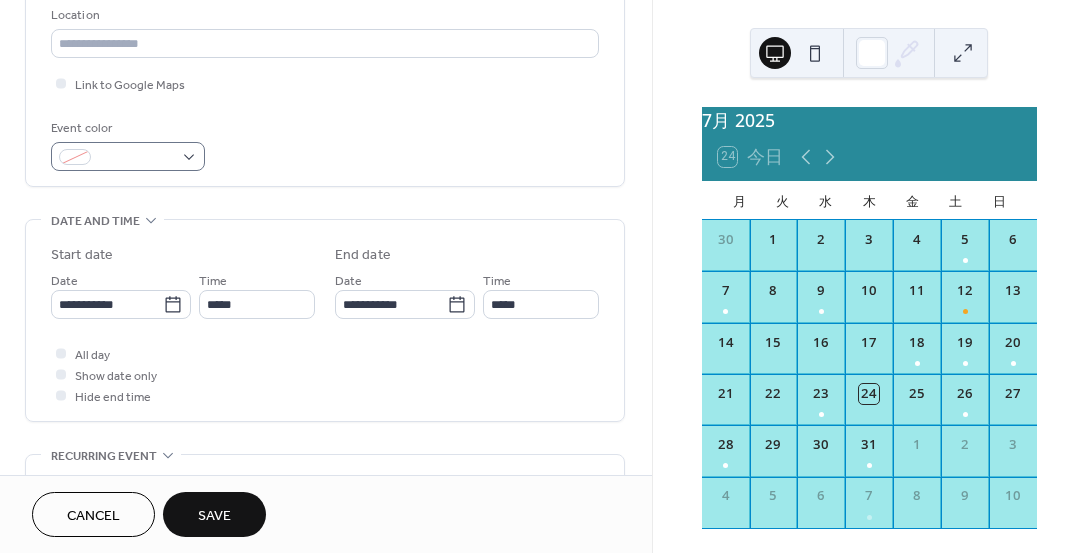 type on "**********" 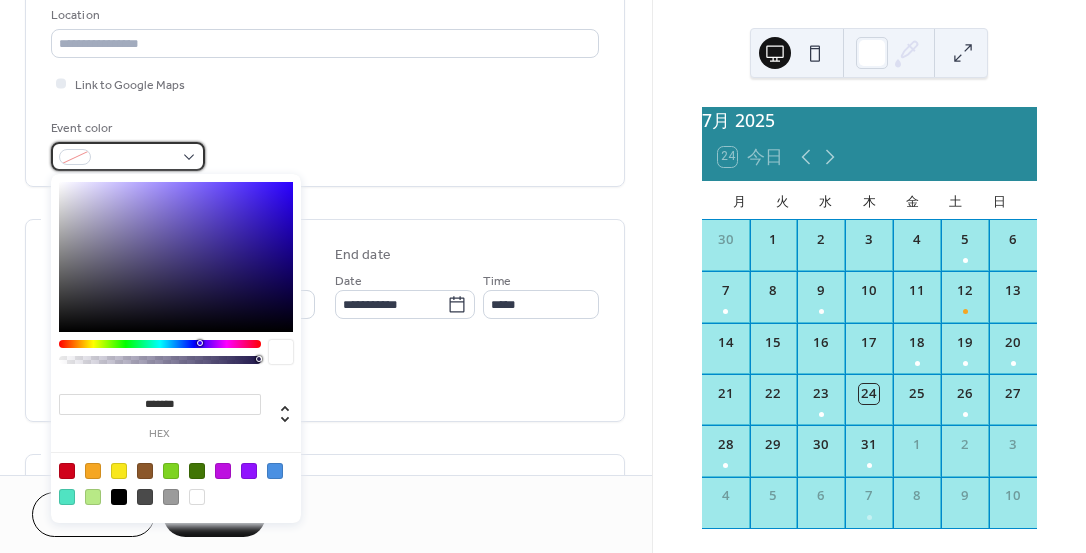click at bounding box center [136, 158] 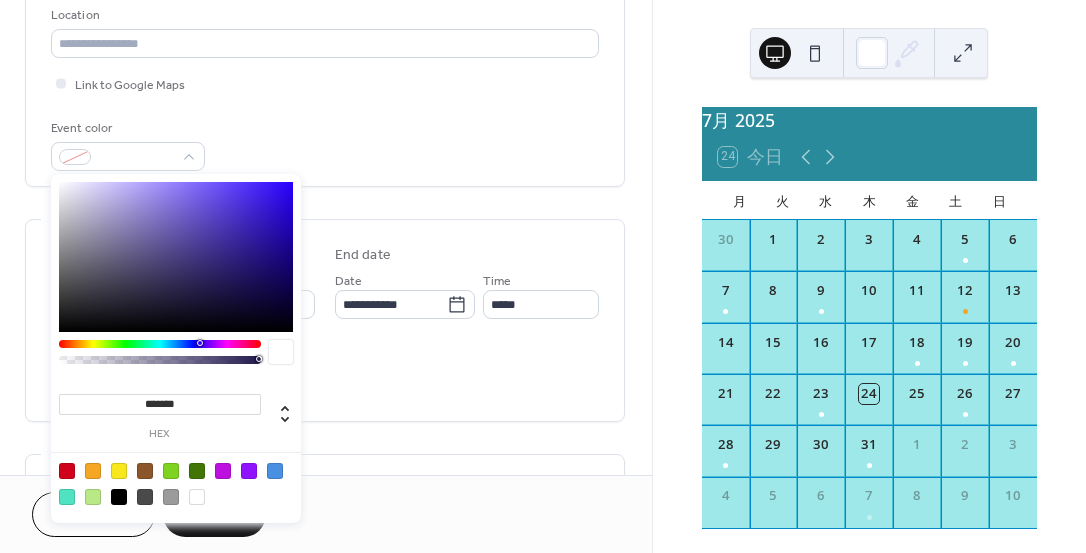 click at bounding box center (197, 497) 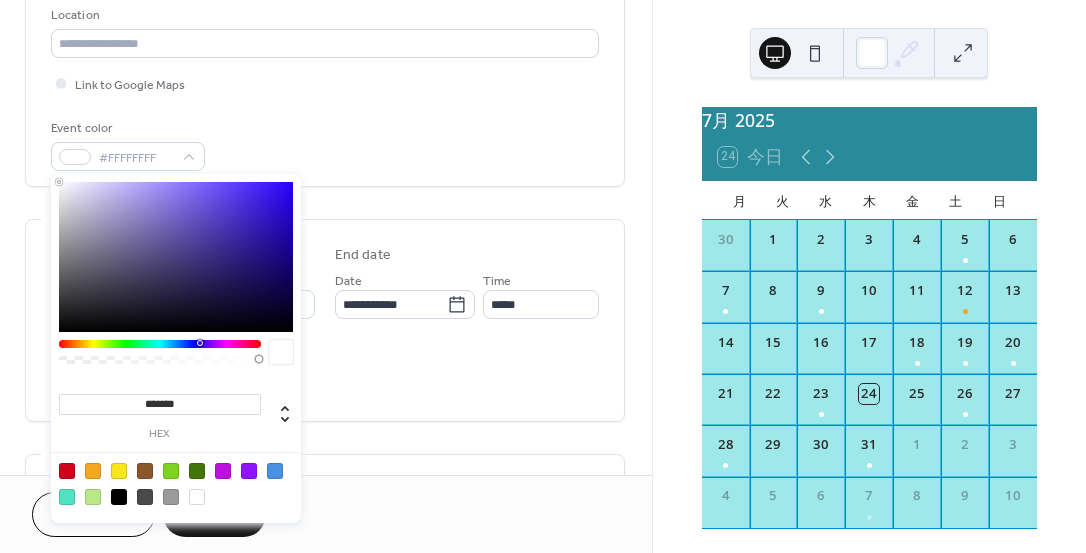 type on "*******" 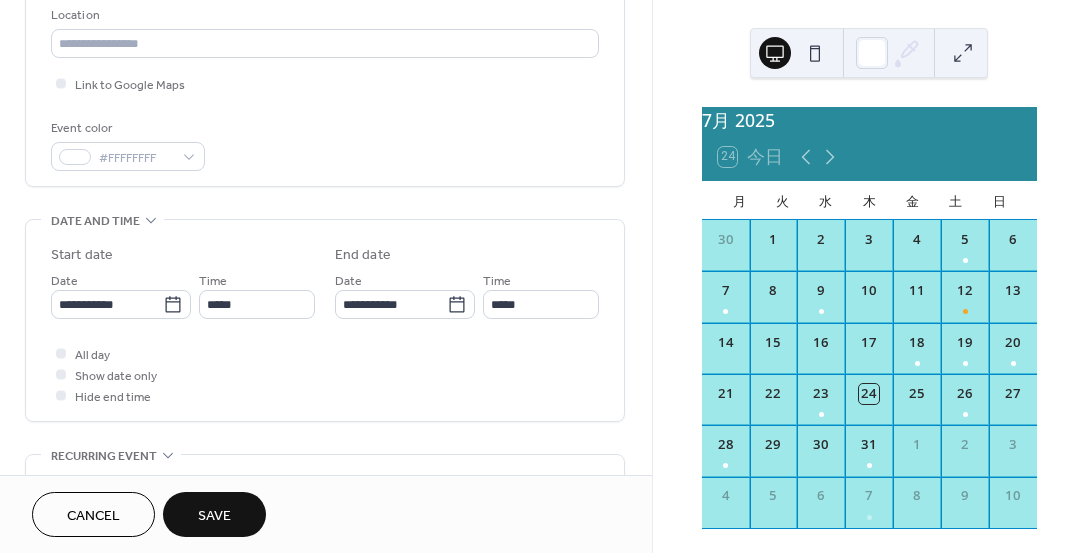 click on "**********" at bounding box center [325, 389] 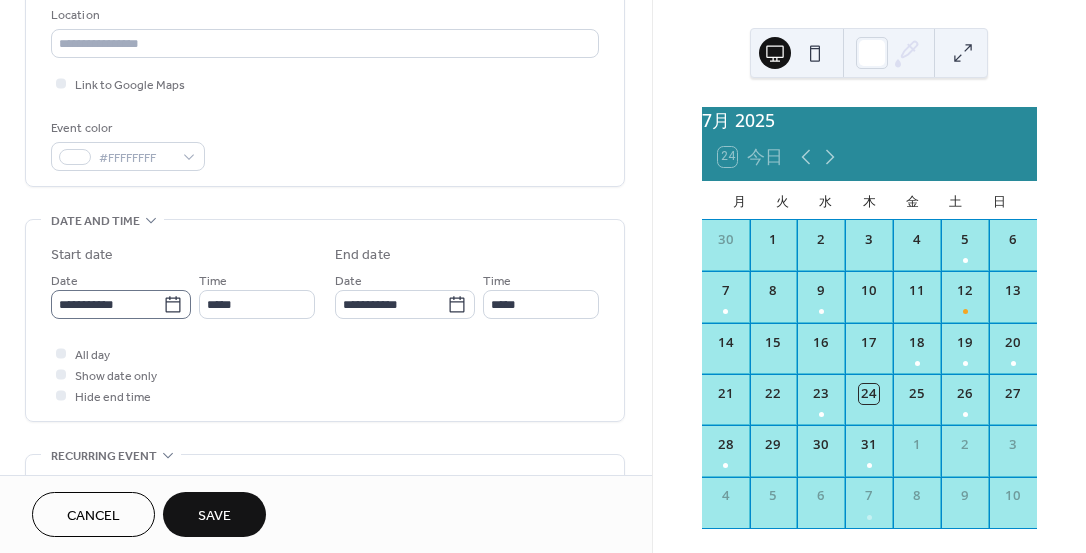 click 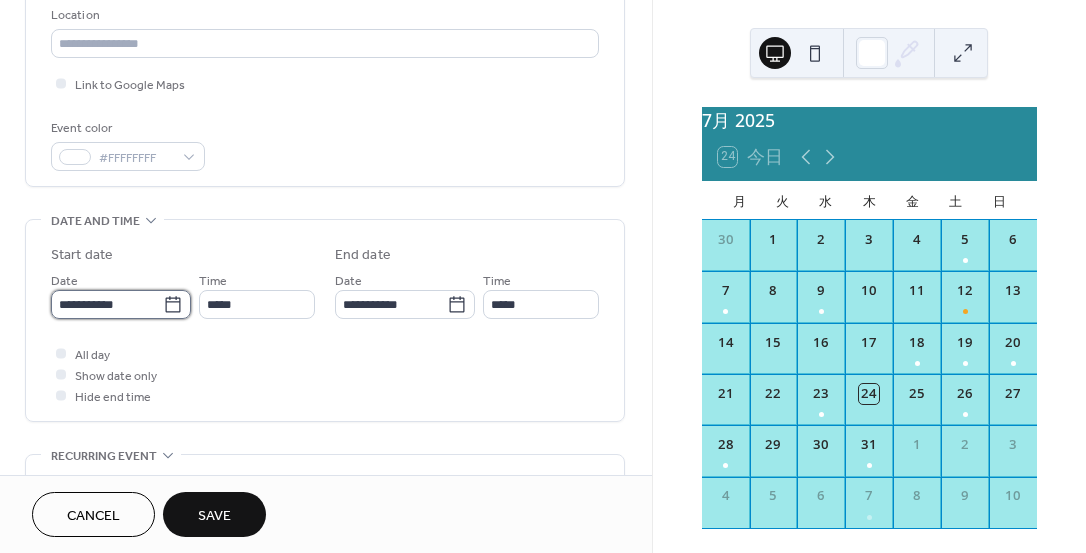 click on "**********" at bounding box center (107, 304) 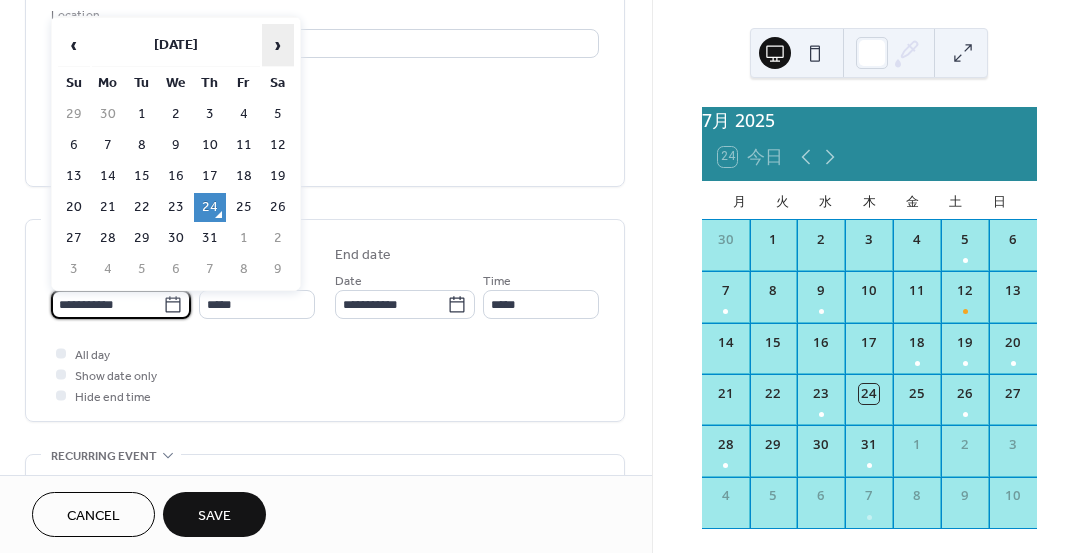 click on "›" at bounding box center (278, 45) 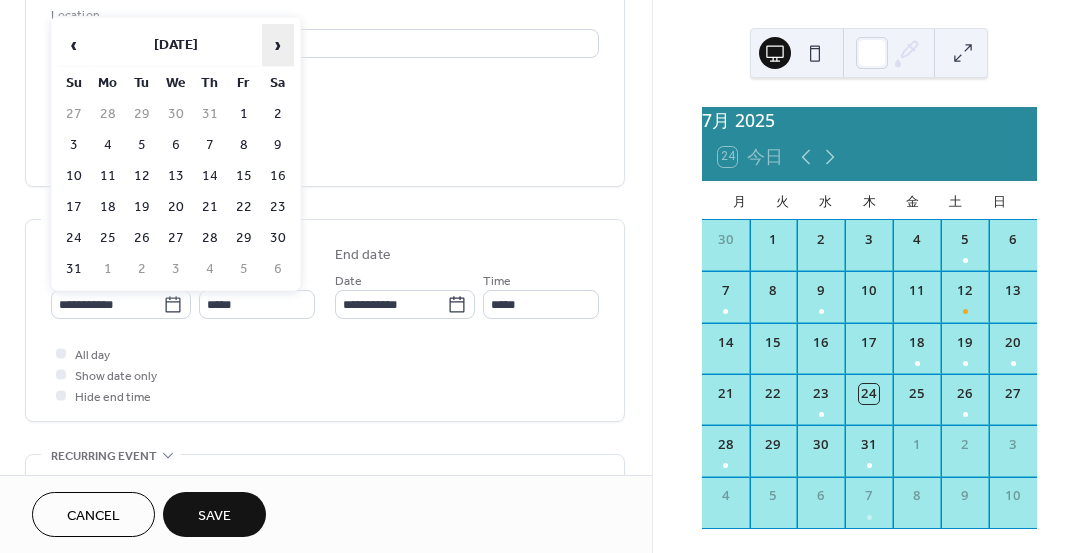 click on "›" at bounding box center [278, 45] 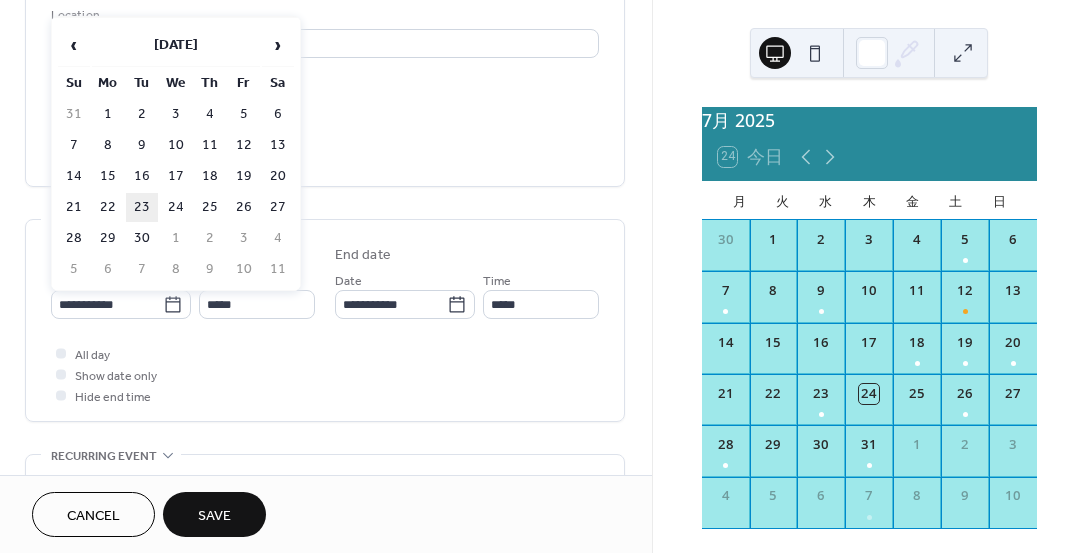 click on "23" at bounding box center [142, 207] 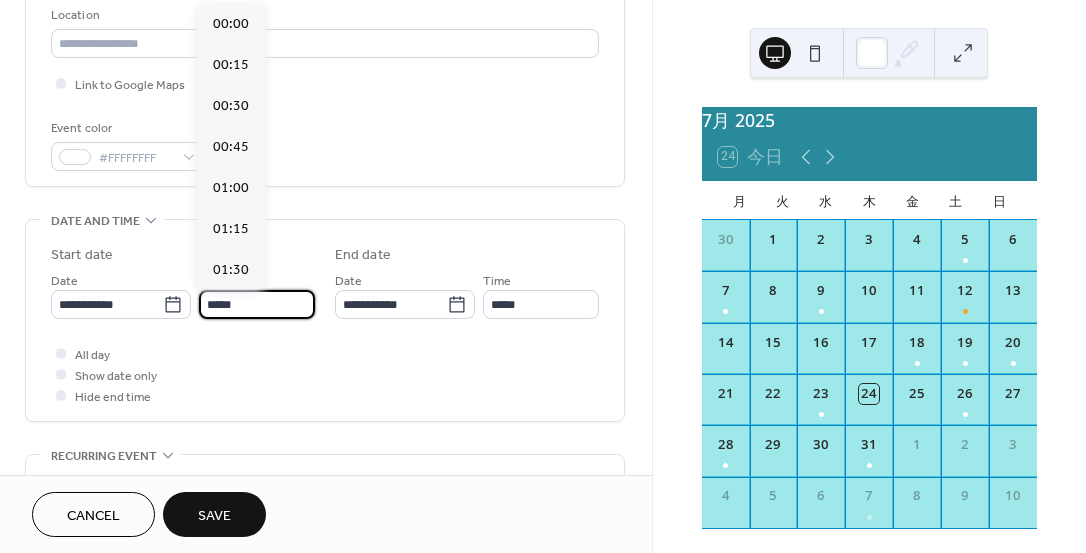 click on "*****" at bounding box center [257, 304] 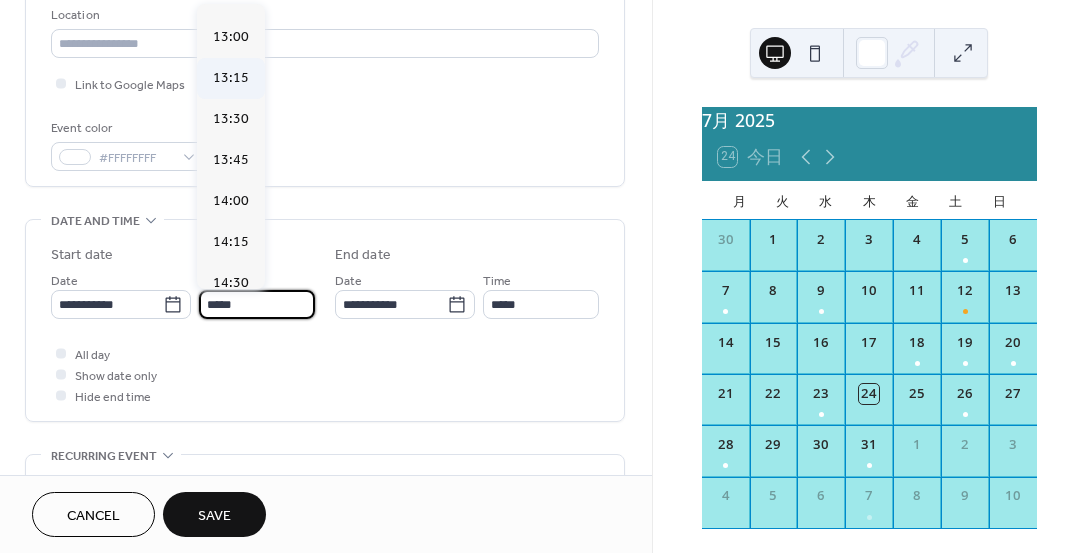 scroll, scrollTop: 2126, scrollLeft: 0, axis: vertical 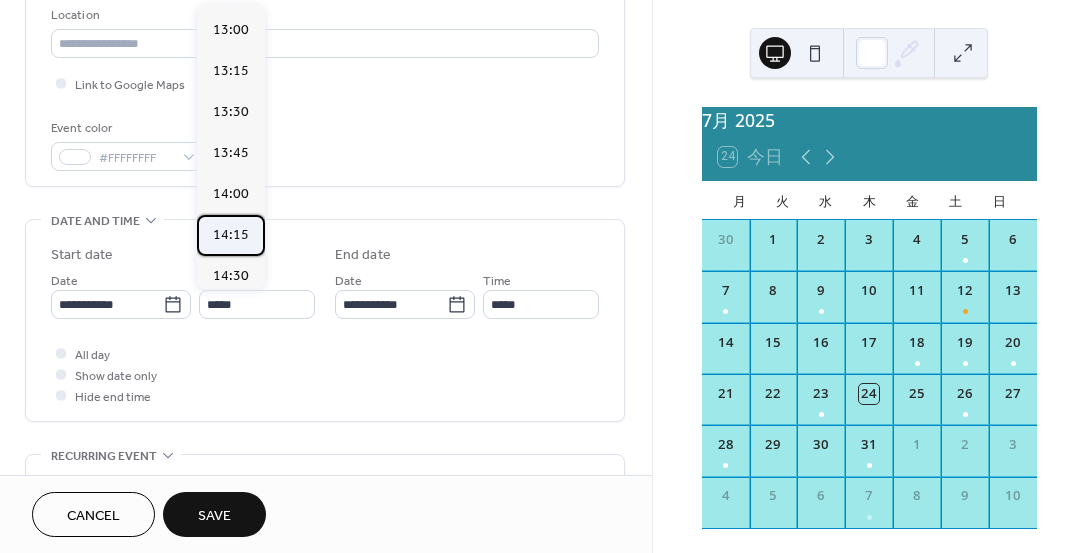 click on "14:15" at bounding box center [231, 235] 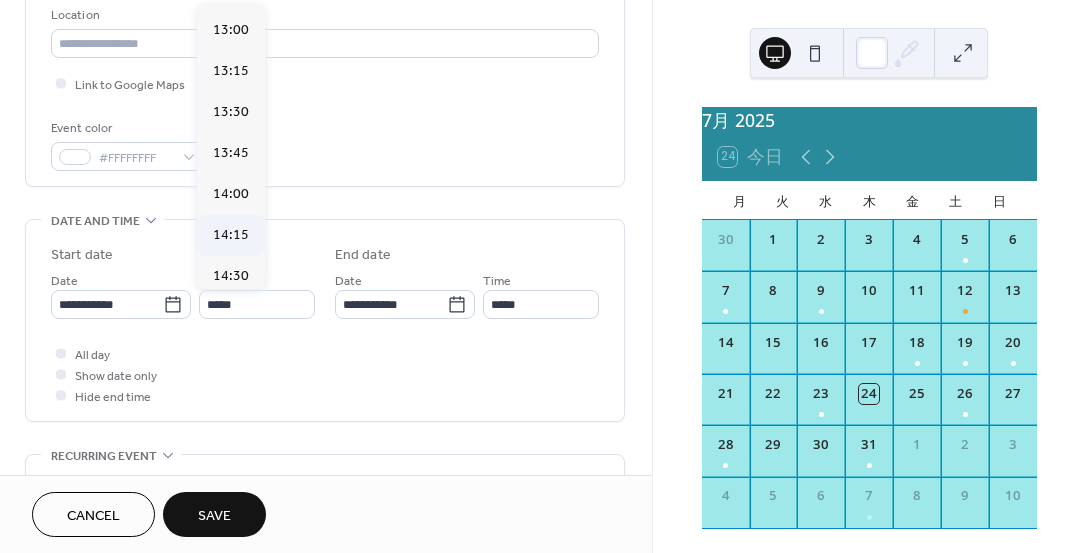 type on "*****" 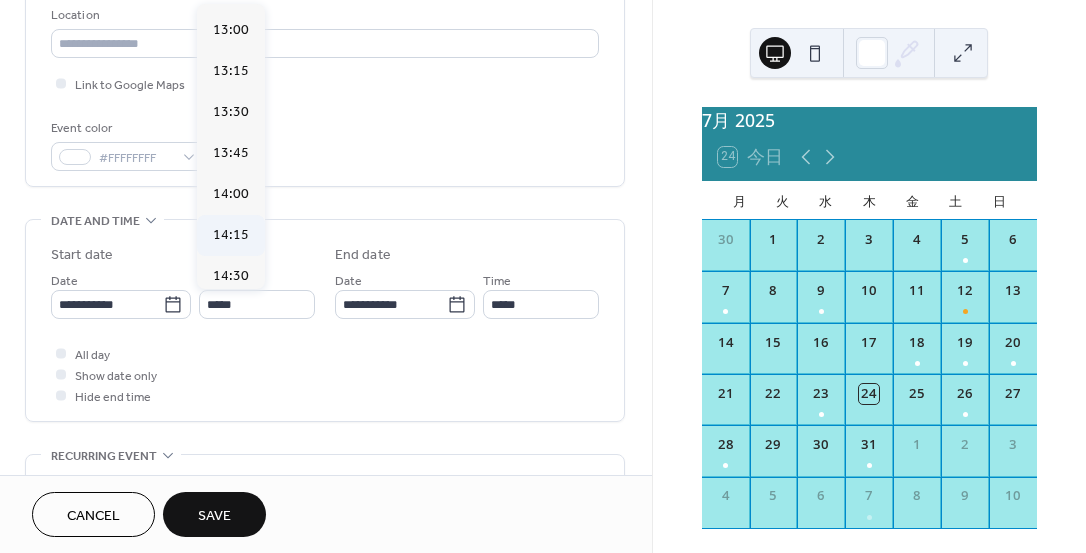 scroll, scrollTop: 0, scrollLeft: 0, axis: both 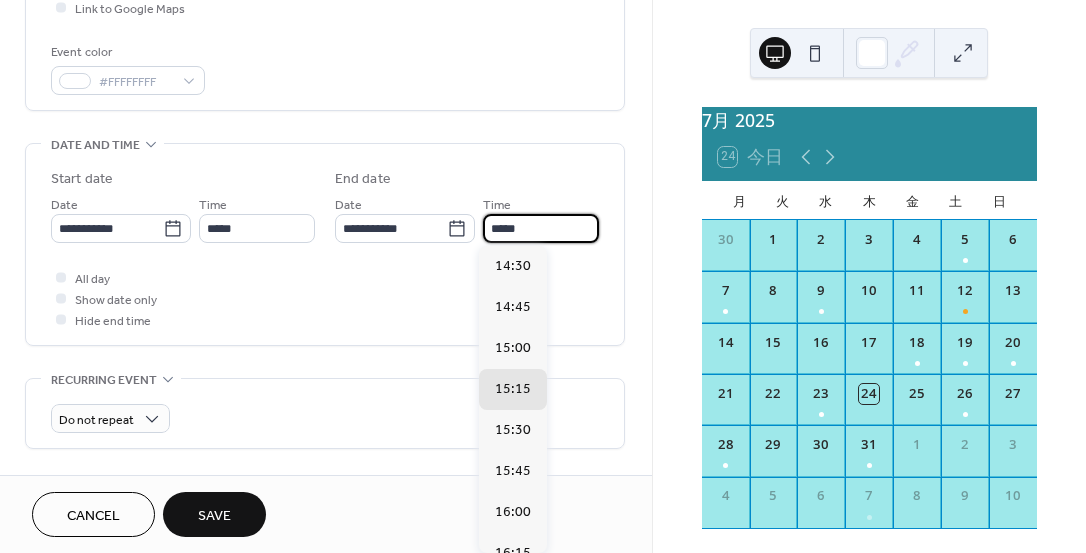 click on "*****" at bounding box center (541, 228) 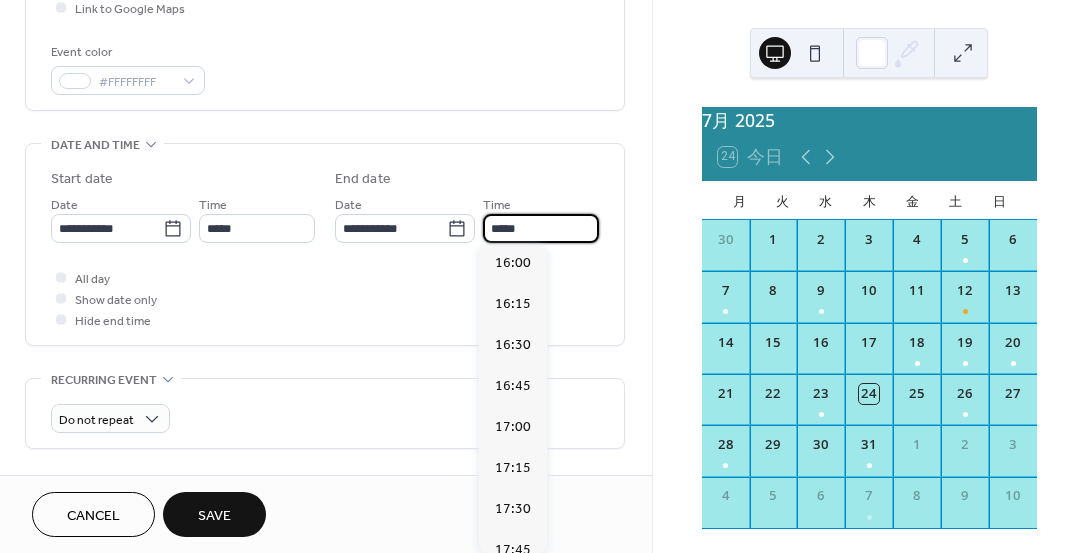 scroll, scrollTop: 256, scrollLeft: 0, axis: vertical 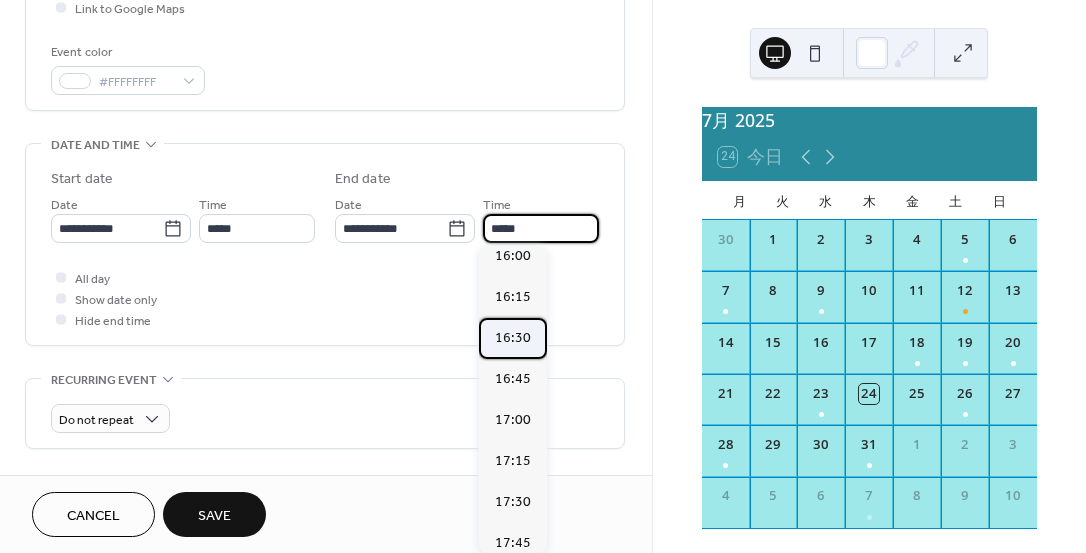 click on "16:30" at bounding box center (513, 337) 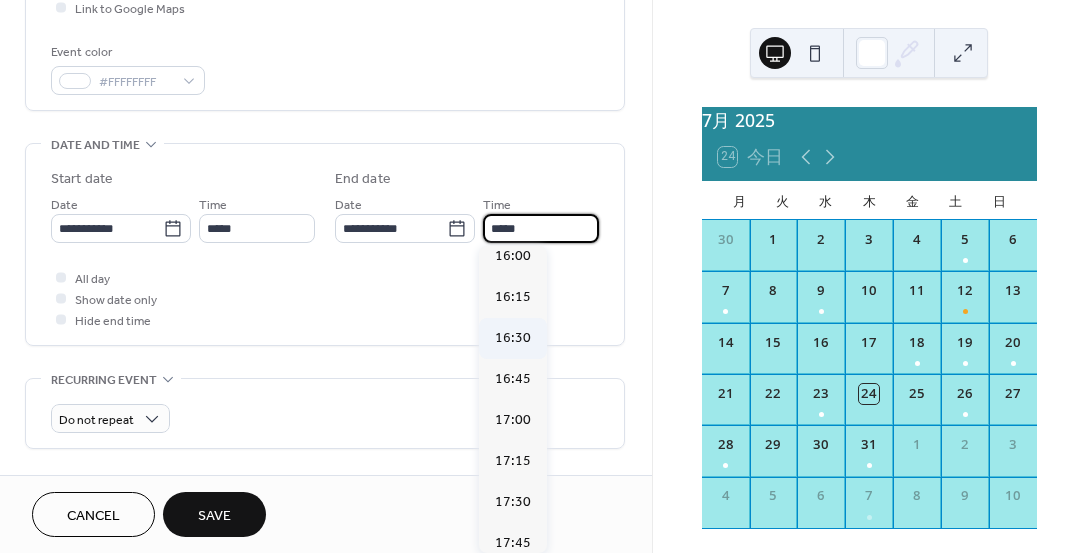 type on "*****" 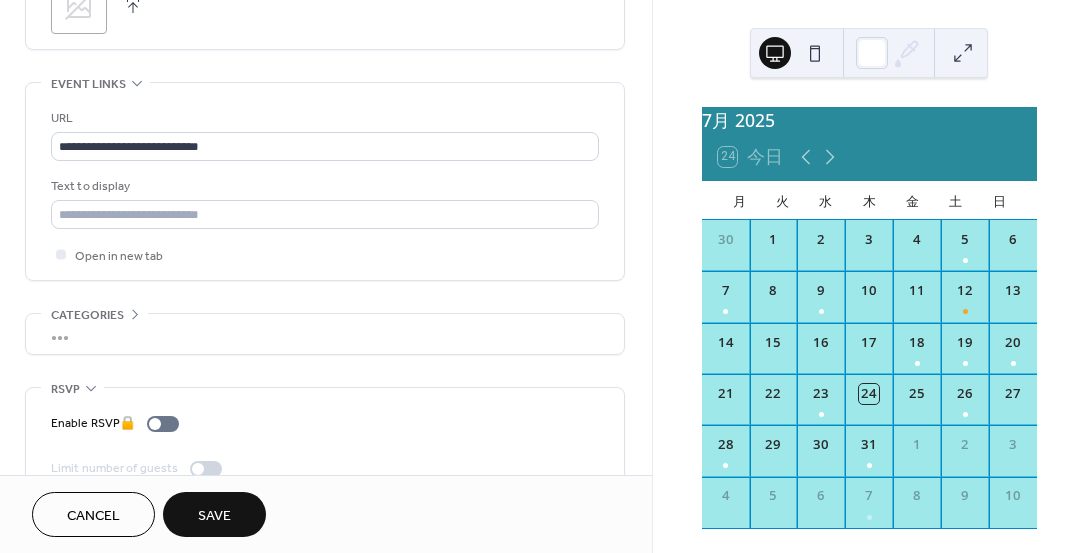scroll, scrollTop: 1056, scrollLeft: 0, axis: vertical 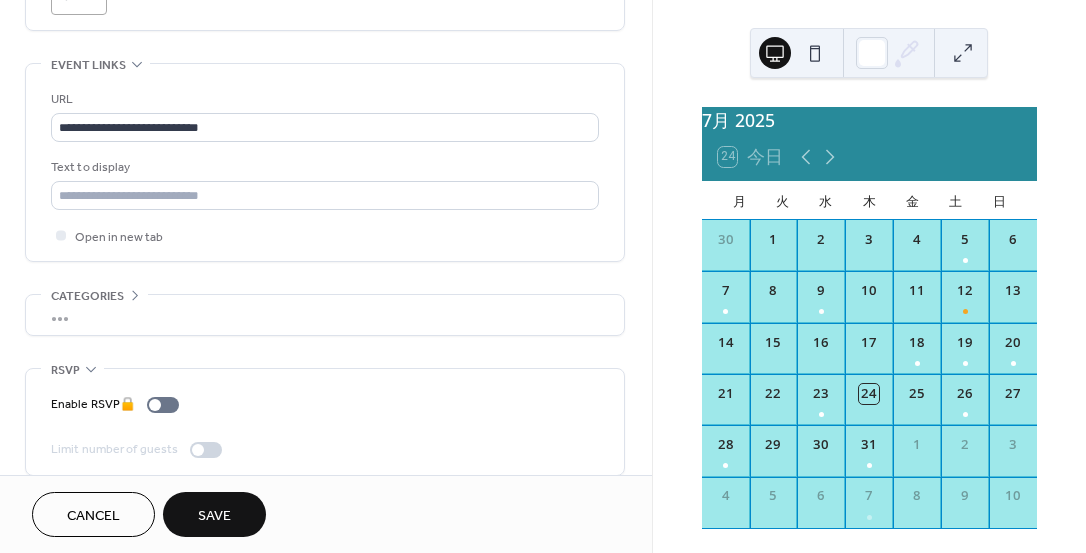 click on "Save" at bounding box center (214, 516) 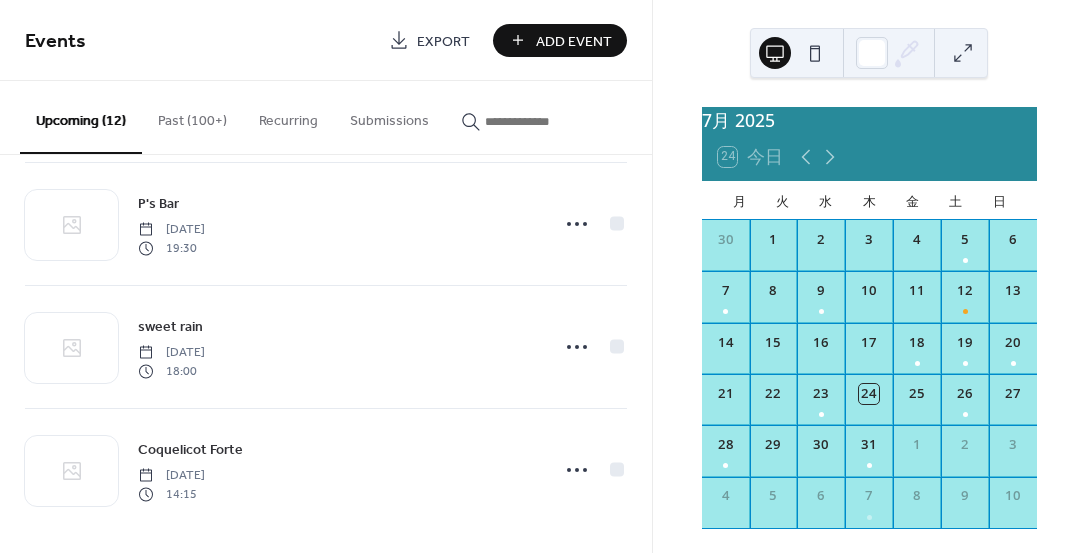 scroll, scrollTop: 1132, scrollLeft: 0, axis: vertical 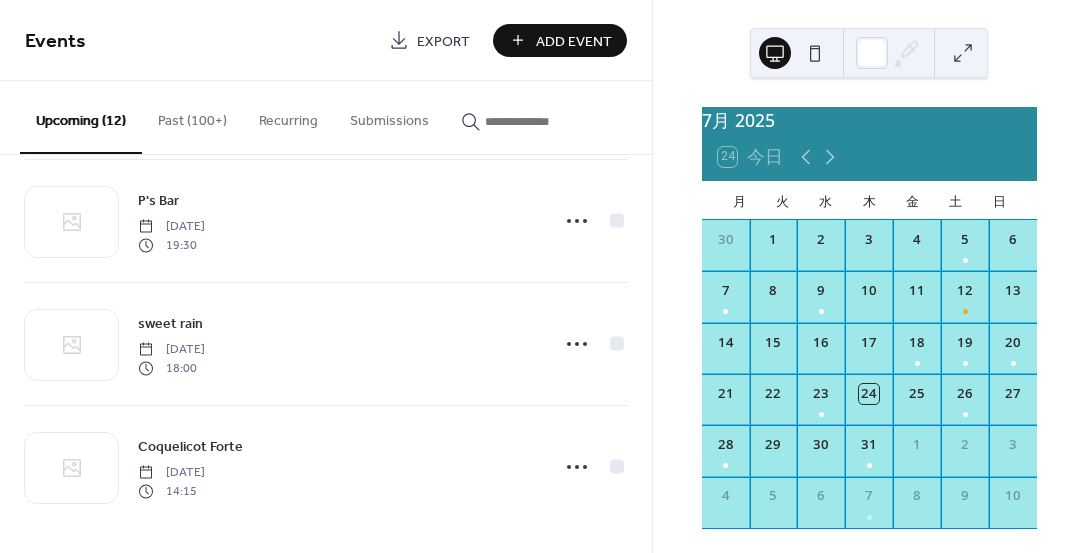 click on "Add Event" at bounding box center (574, 41) 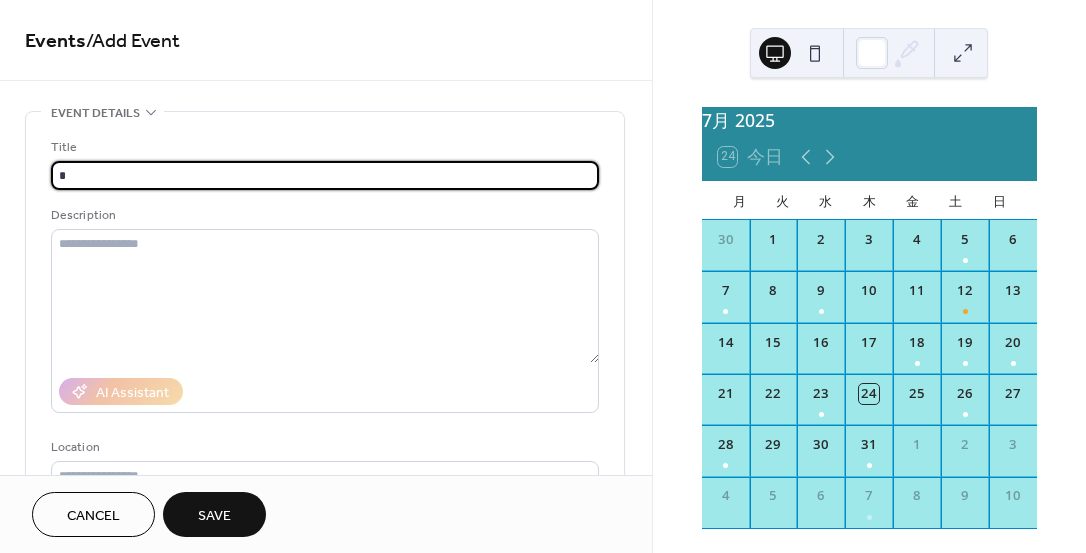 type on "*******" 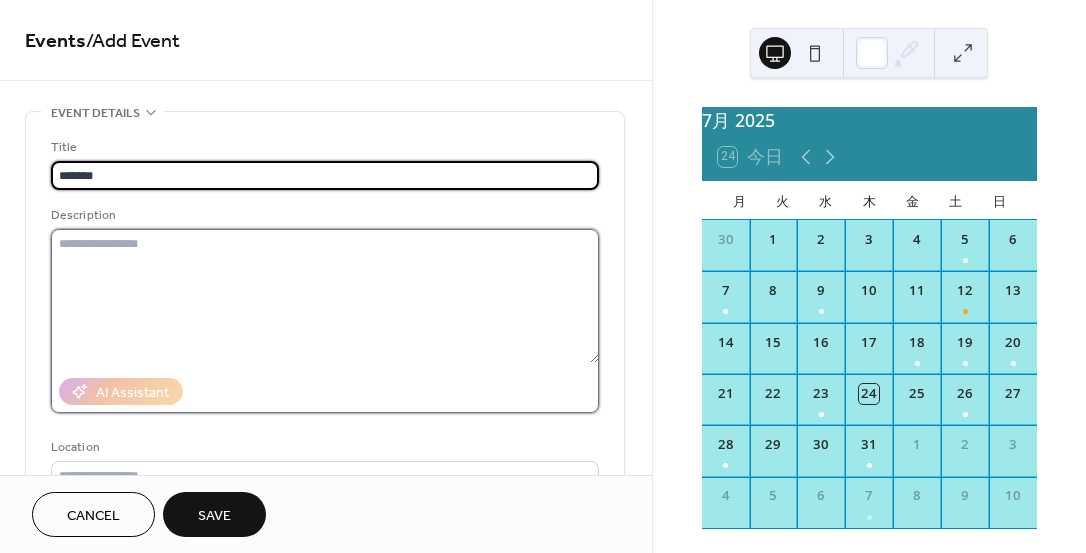 click at bounding box center (325, 296) 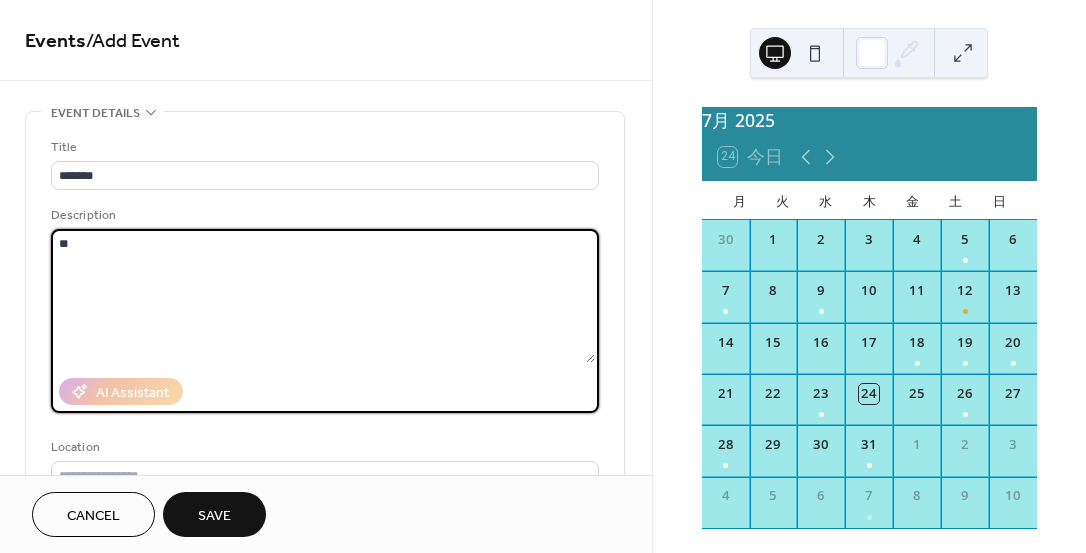 type on "*" 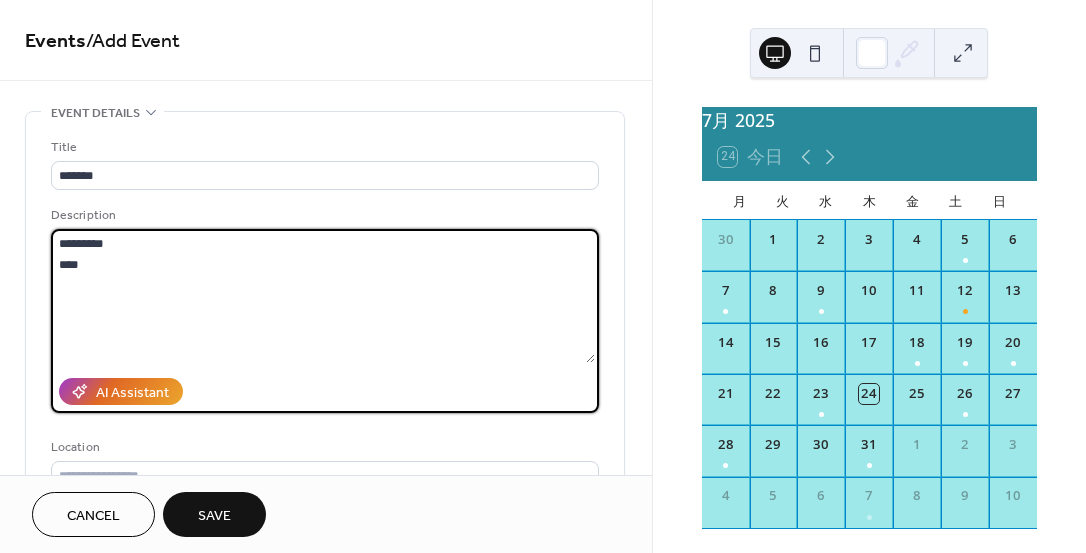 click on "*********
***" at bounding box center [323, 296] 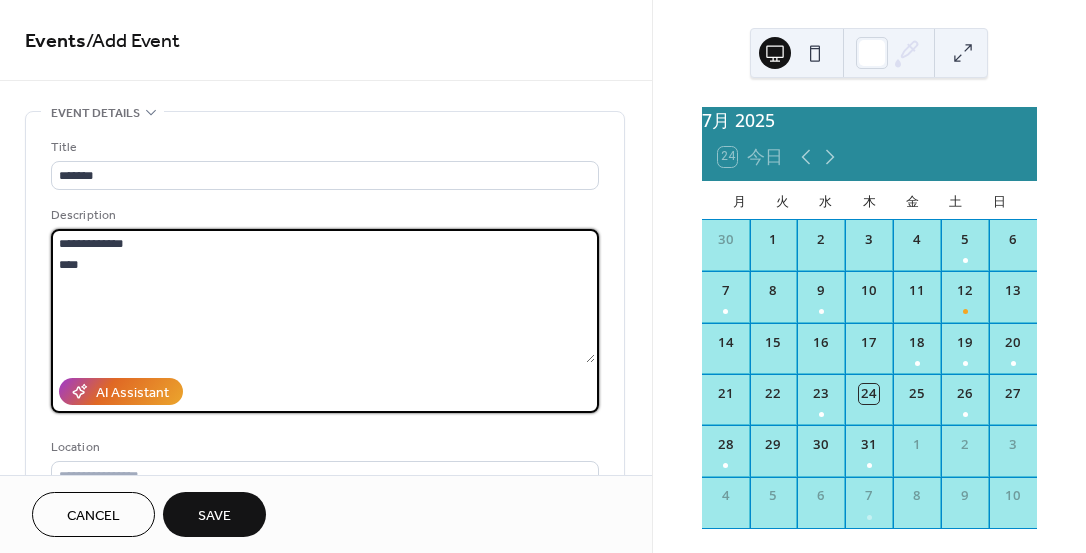 click on "**********" at bounding box center [323, 296] 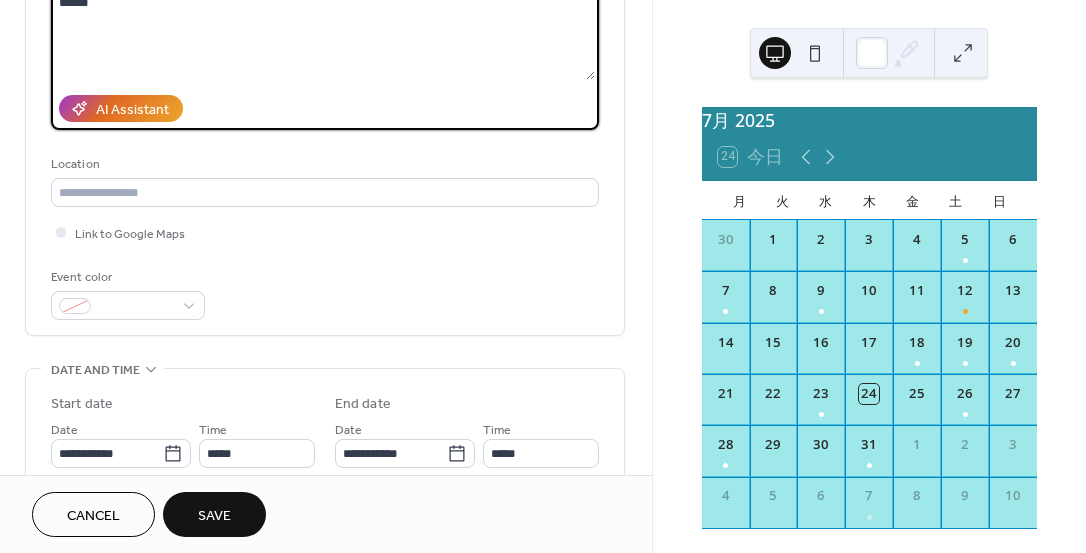 scroll, scrollTop: 295, scrollLeft: 0, axis: vertical 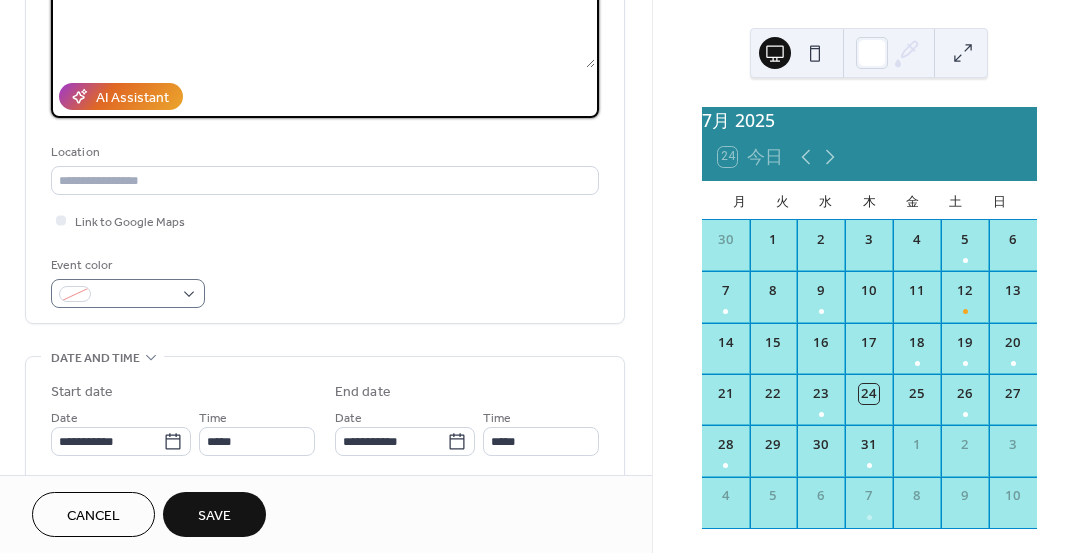type on "**********" 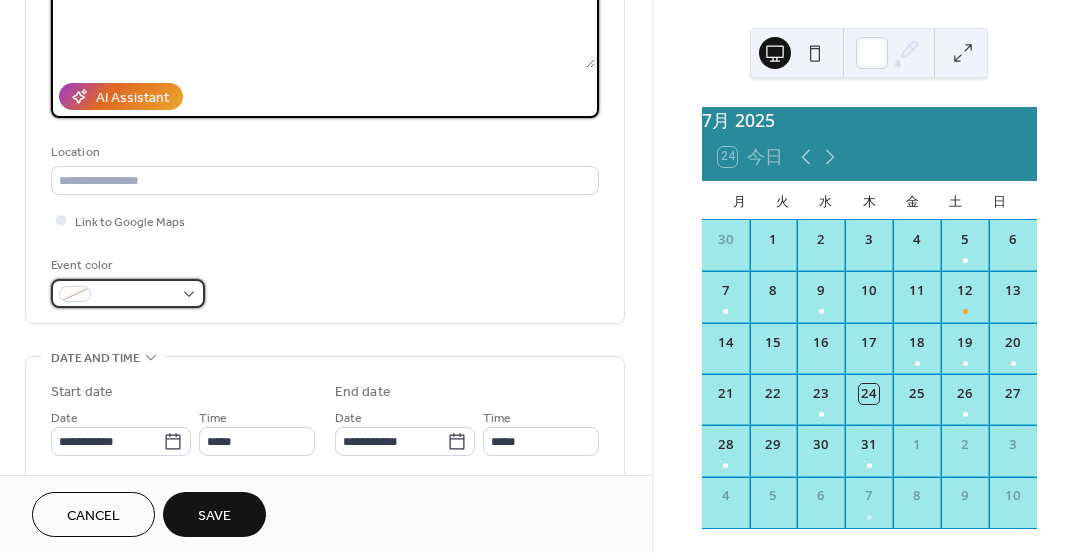 click at bounding box center (136, 295) 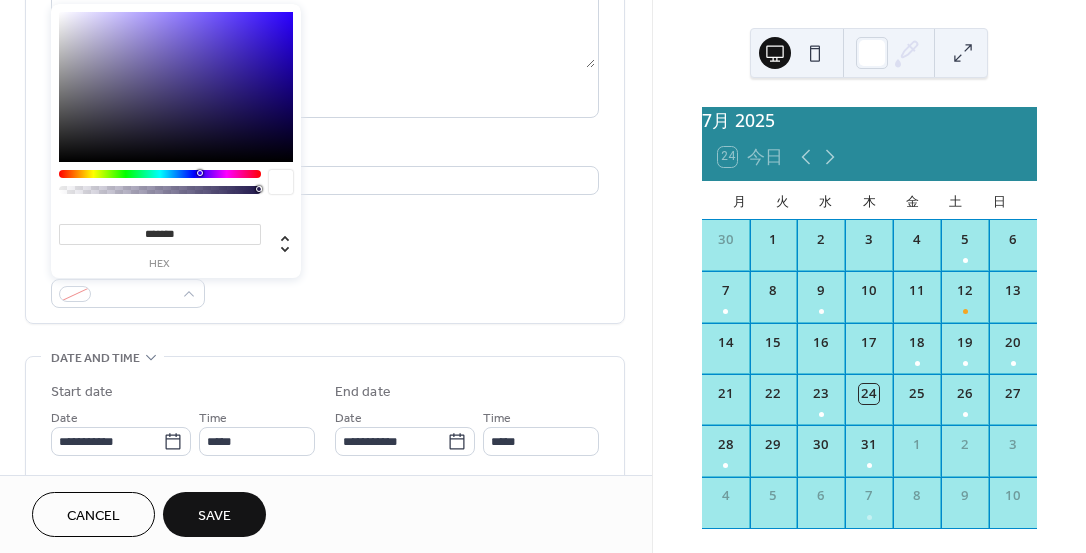 click at bounding box center [281, 182] 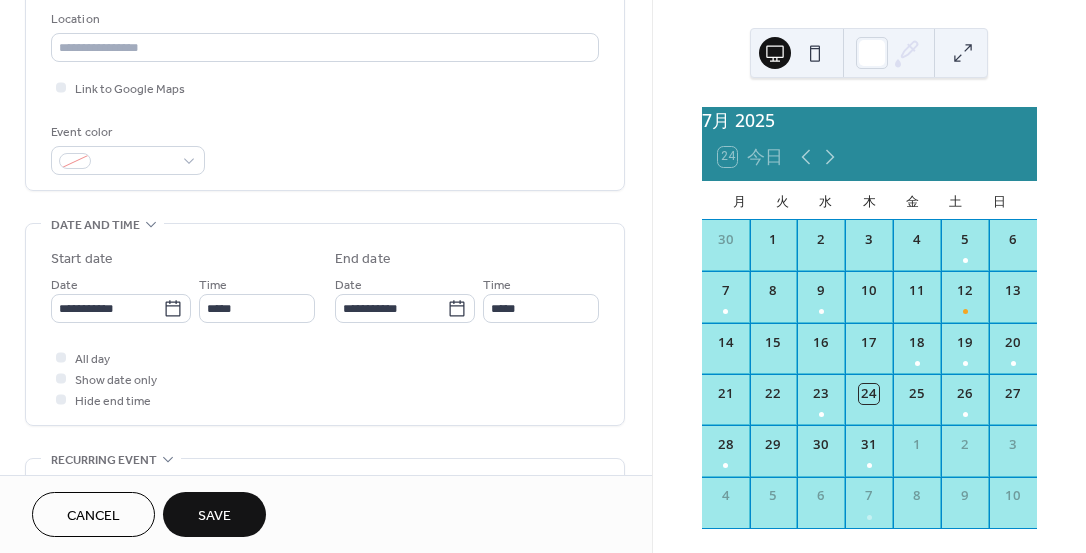 scroll, scrollTop: 429, scrollLeft: 0, axis: vertical 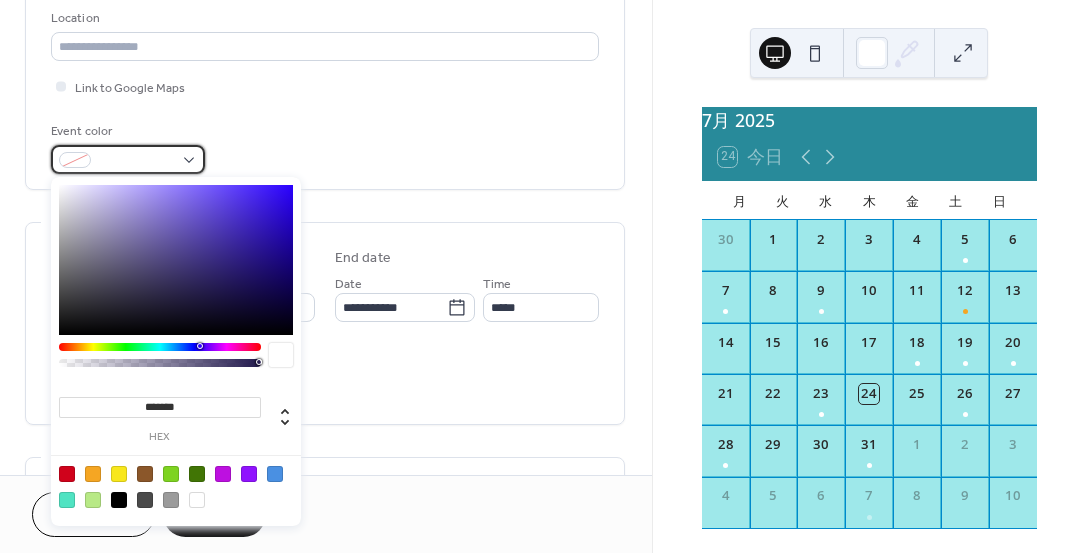 drag, startPoint x: 364, startPoint y: 260, endPoint x: 85, endPoint y: 164, distance: 295.05423 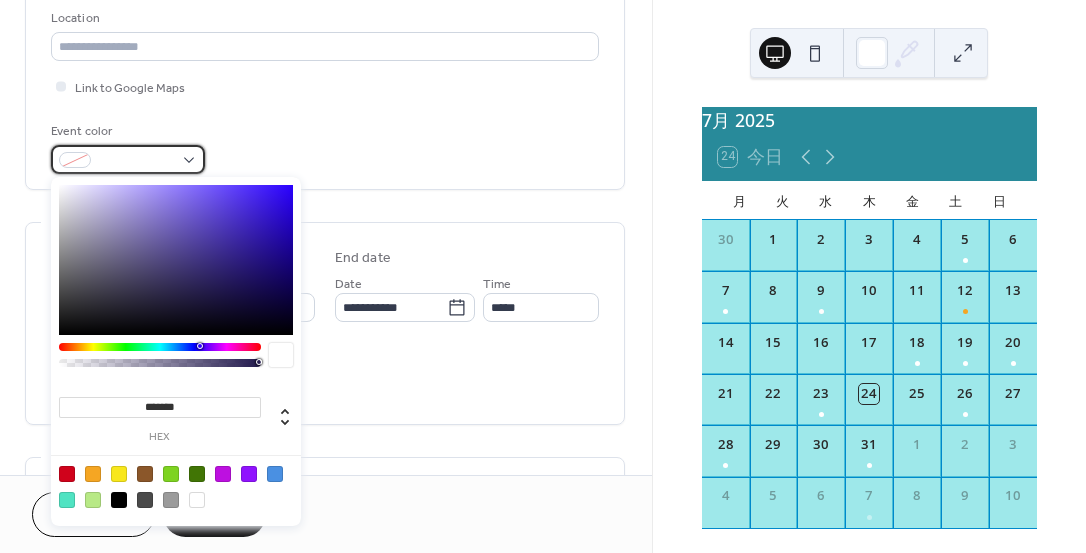click at bounding box center (75, 160) 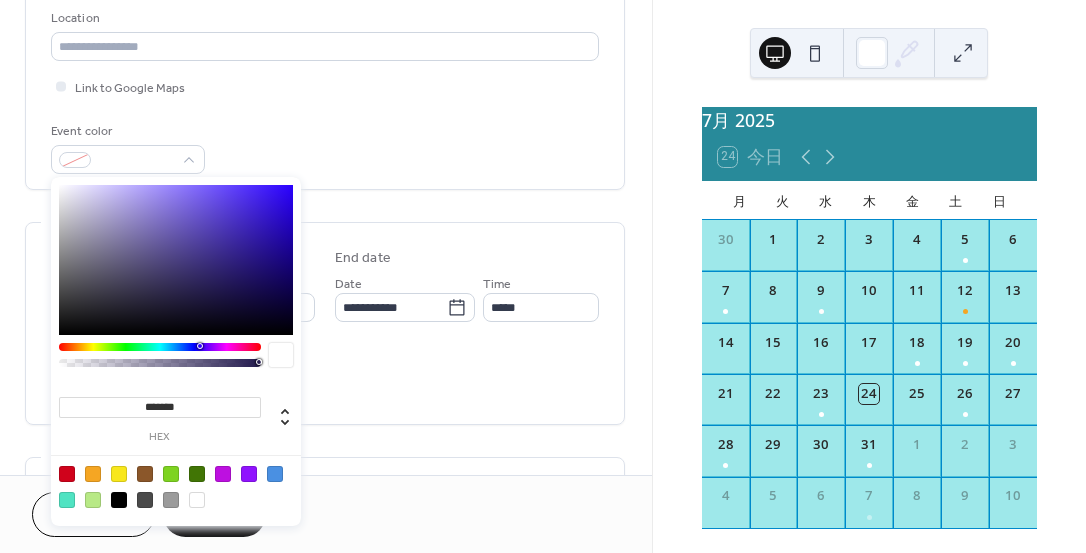 click at bounding box center (197, 500) 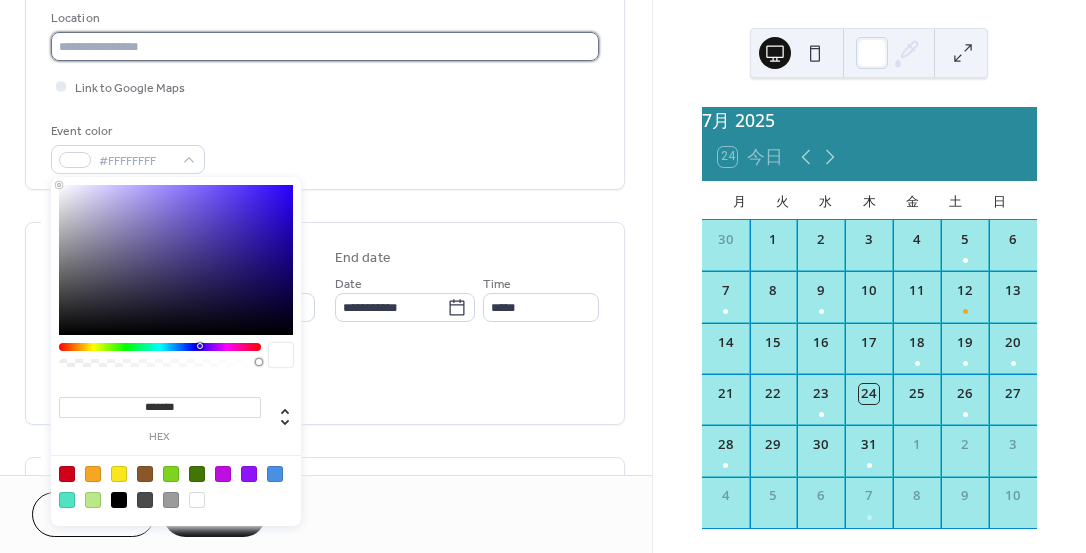 click at bounding box center (325, 46) 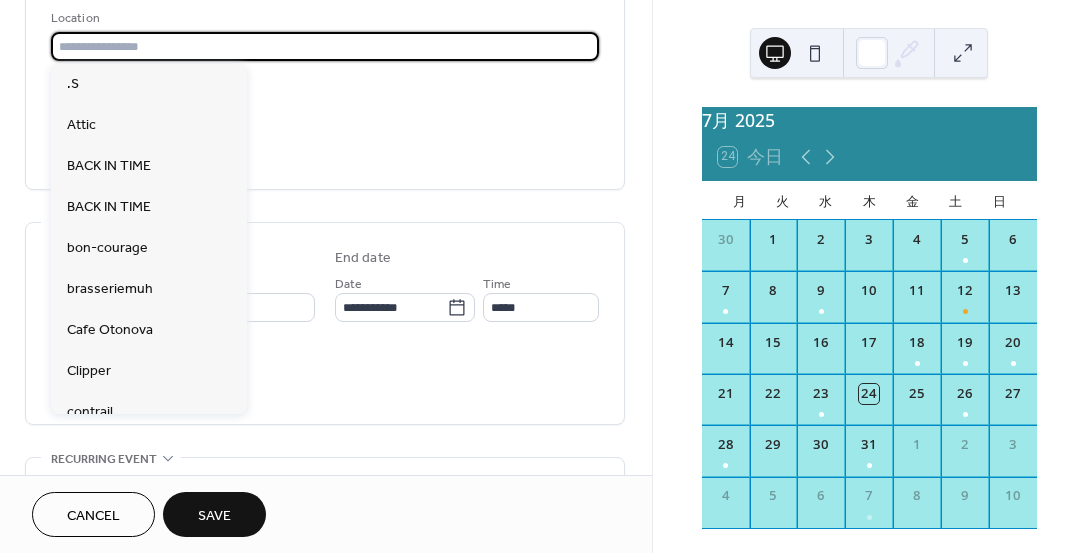 click on "Event color #FFFFFFFF" at bounding box center [325, 147] 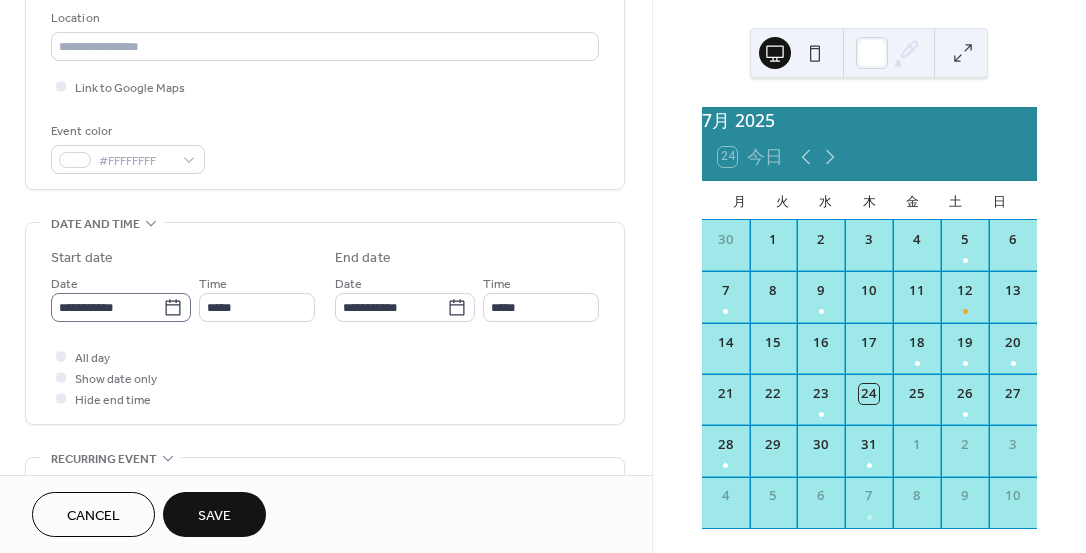 click 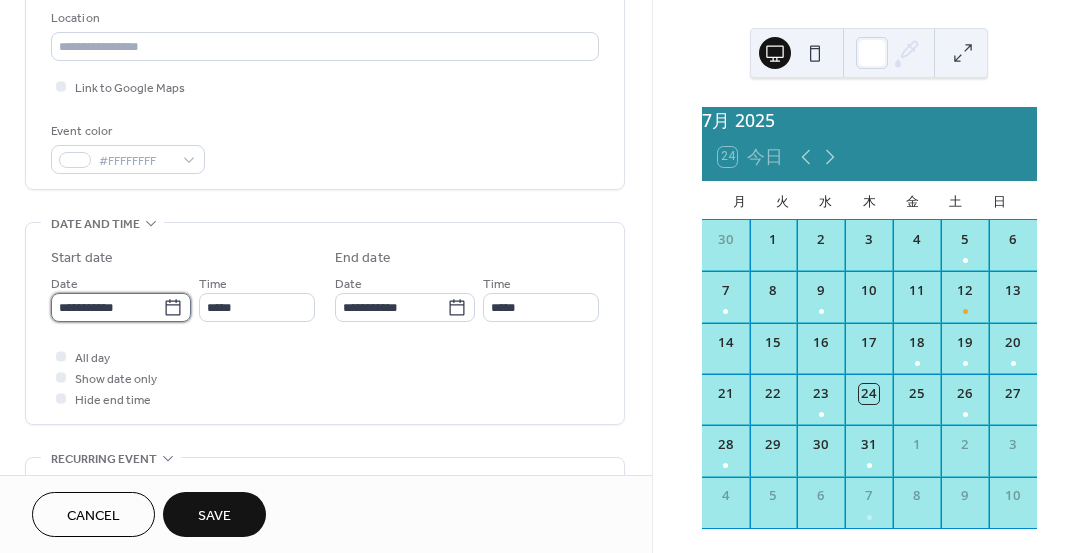 click on "**********" at bounding box center (107, 307) 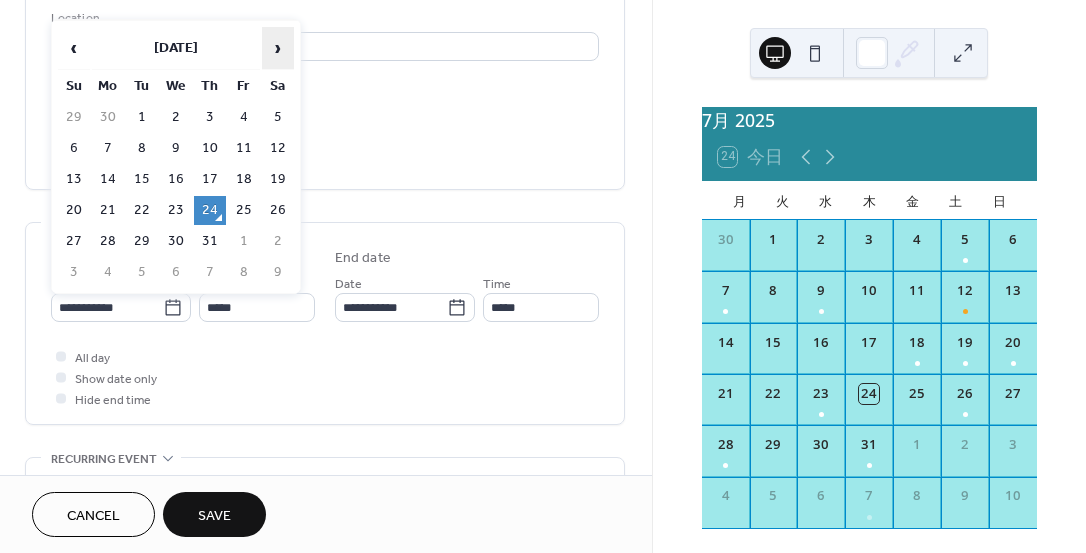 click on "›" at bounding box center (278, 48) 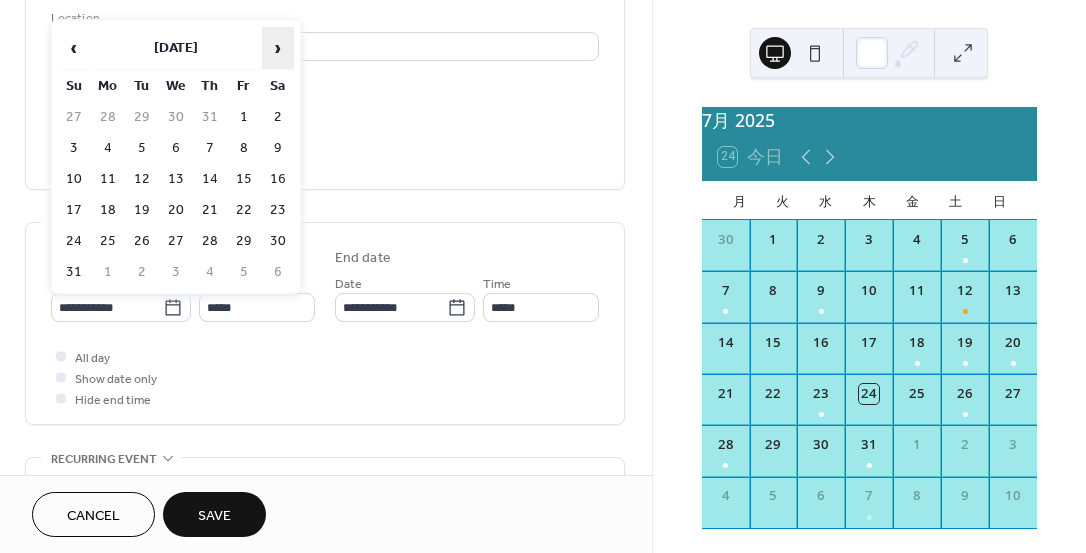 click on "›" at bounding box center [278, 48] 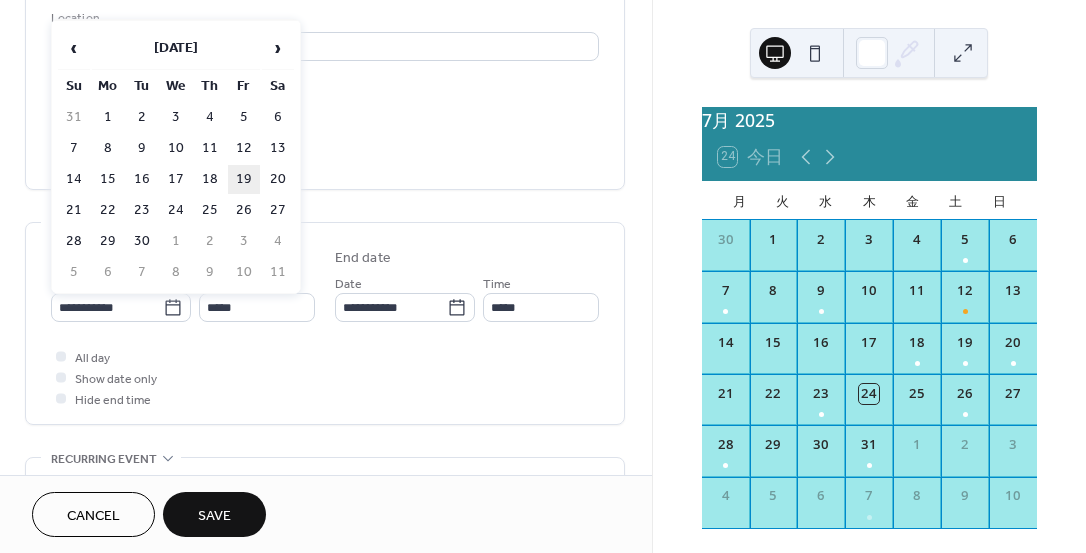 click on "19" at bounding box center (244, 179) 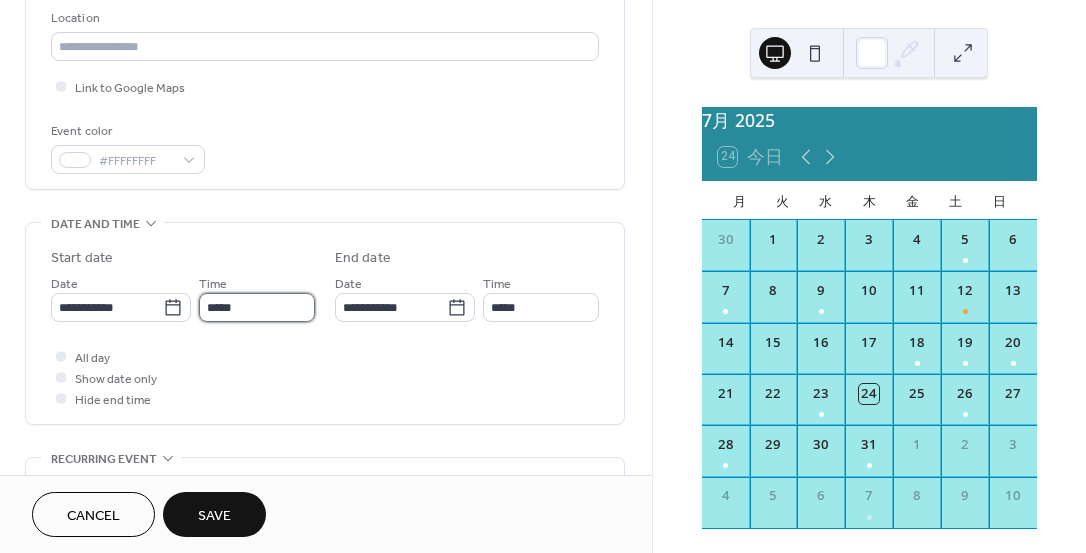 click on "*****" at bounding box center [257, 307] 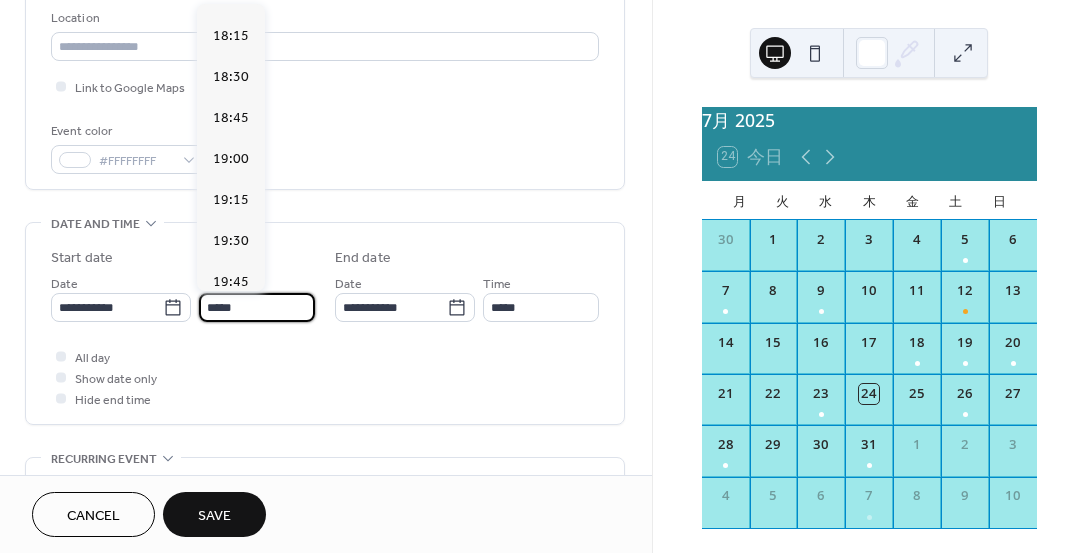 scroll, scrollTop: 2983, scrollLeft: 0, axis: vertical 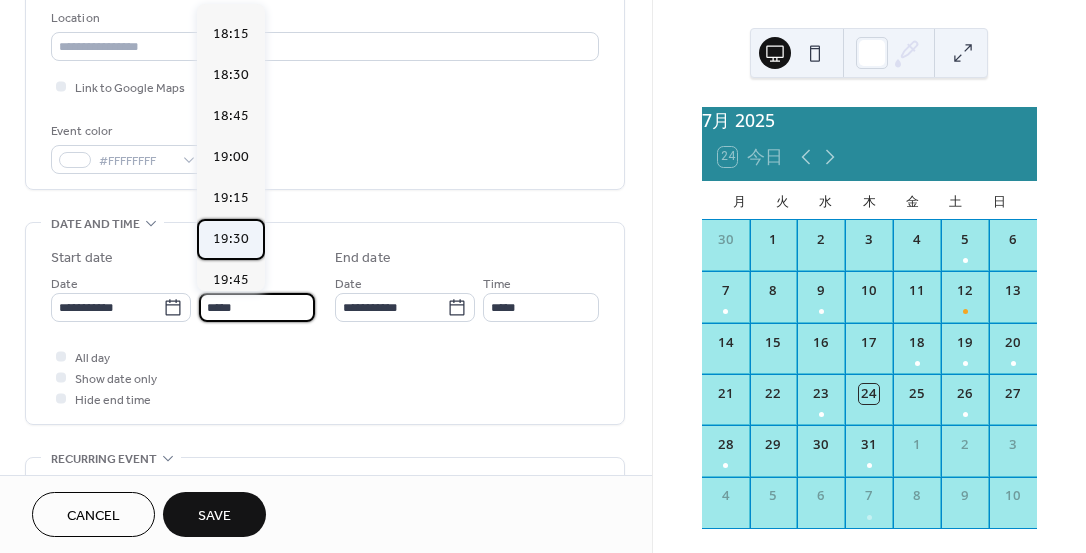 click on "19:30" at bounding box center (231, 239) 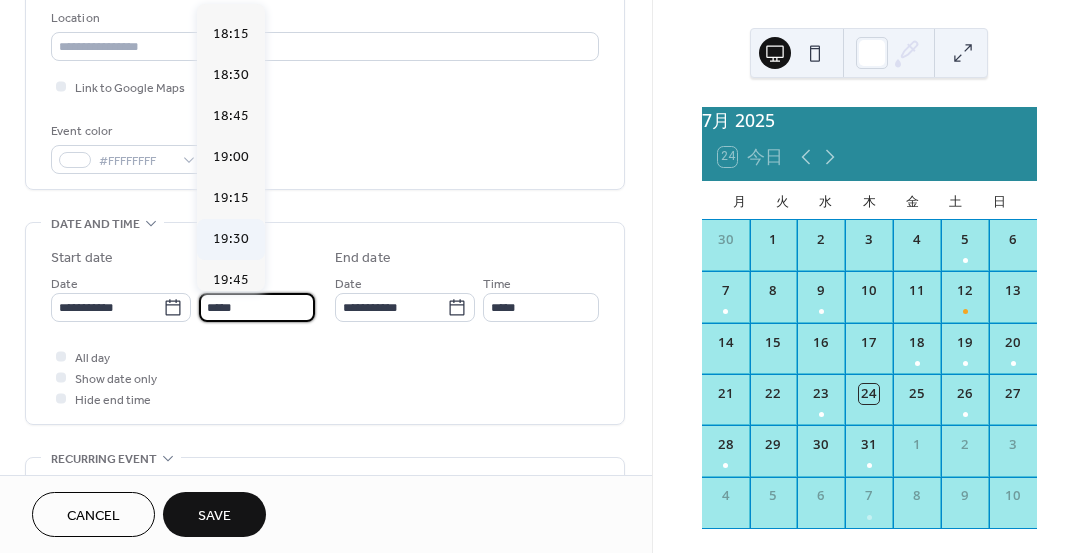 type on "*****" 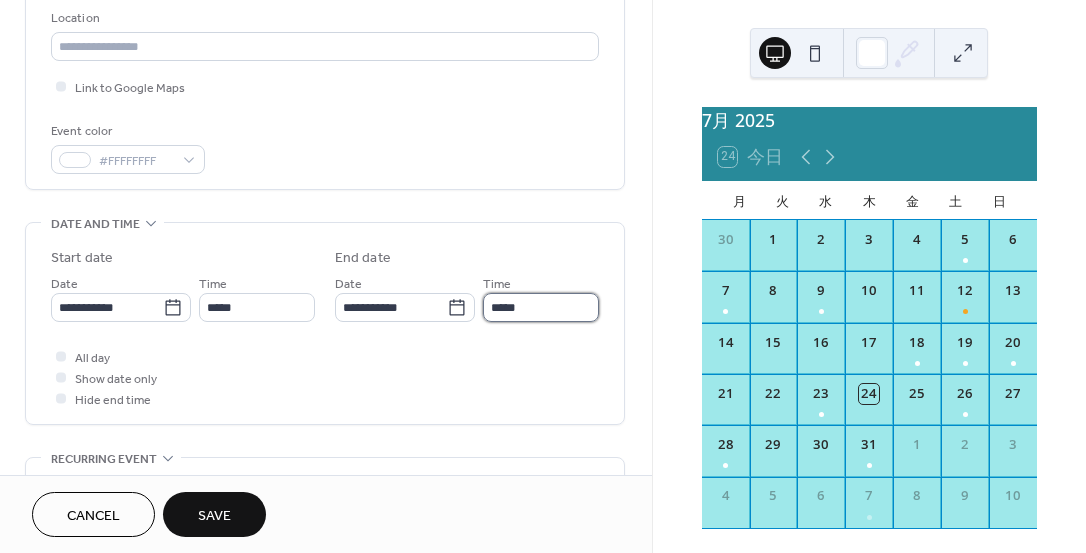 click on "*****" at bounding box center (541, 307) 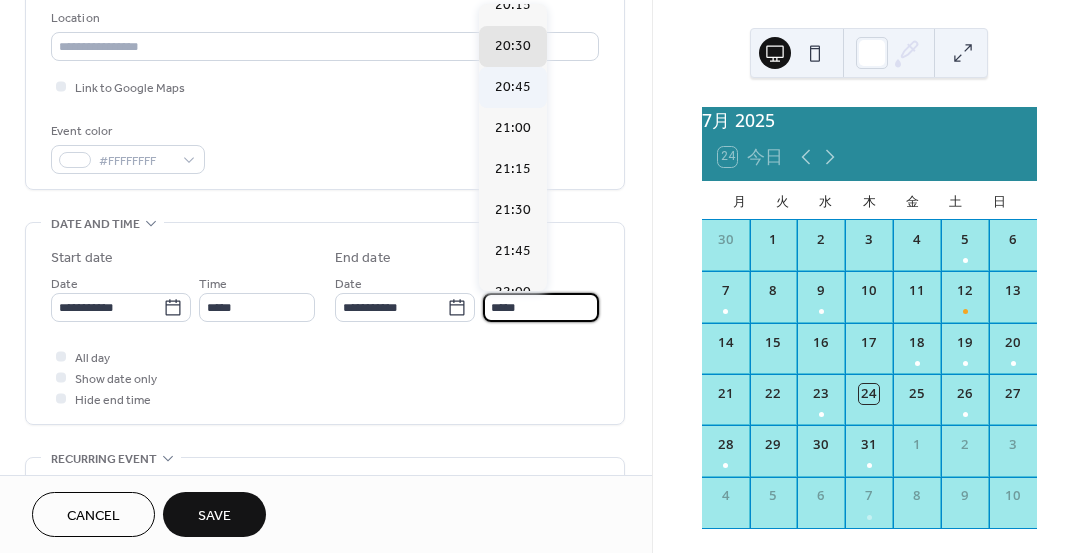 scroll, scrollTop: 100, scrollLeft: 0, axis: vertical 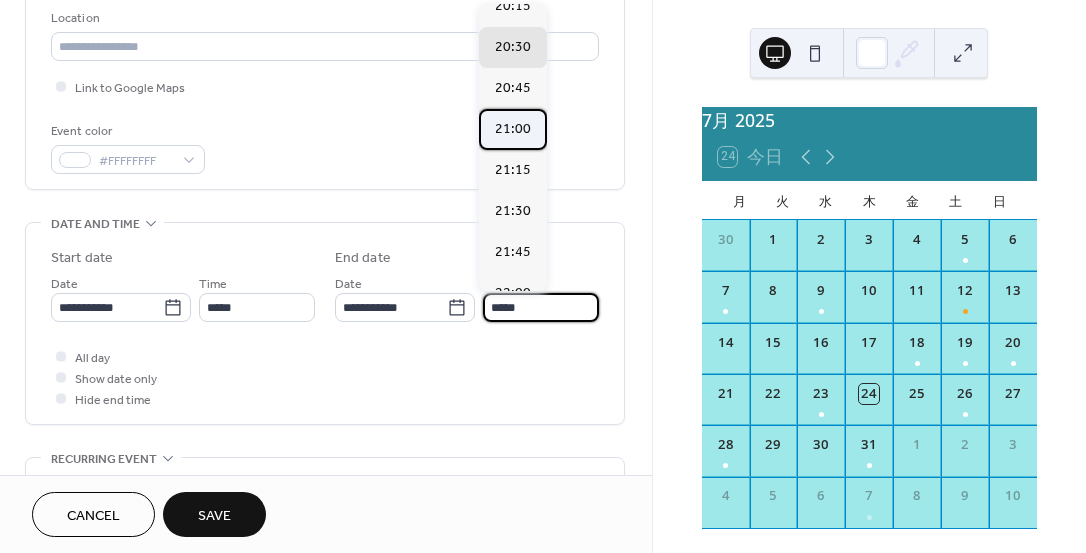 click on "21:00" at bounding box center [513, 129] 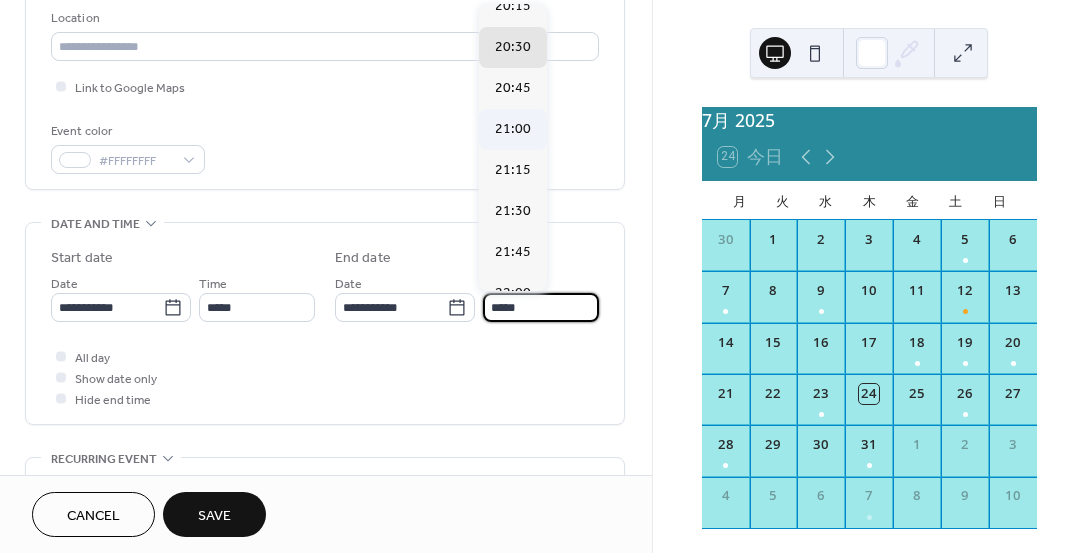 type on "*****" 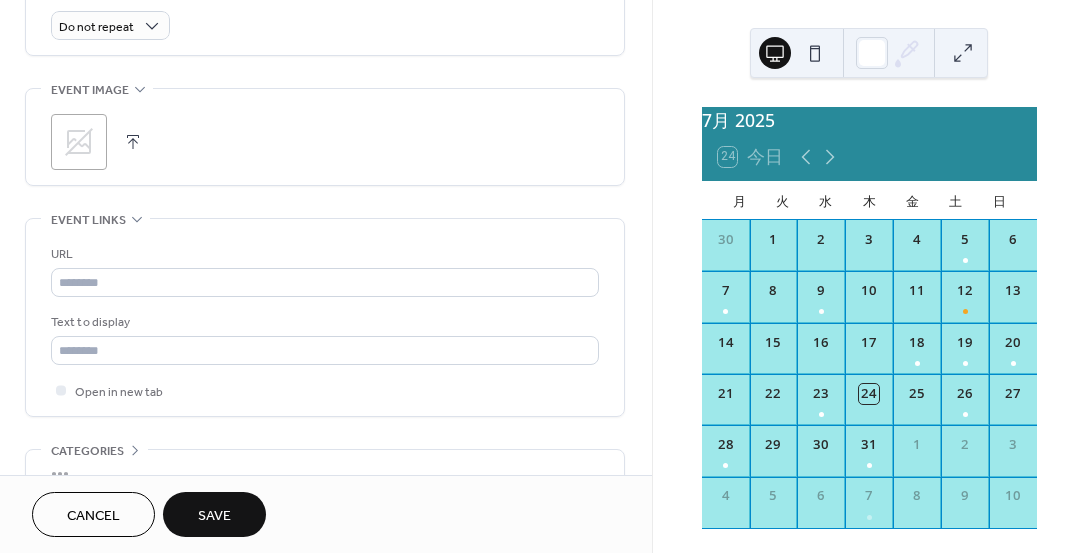 scroll, scrollTop: 902, scrollLeft: 0, axis: vertical 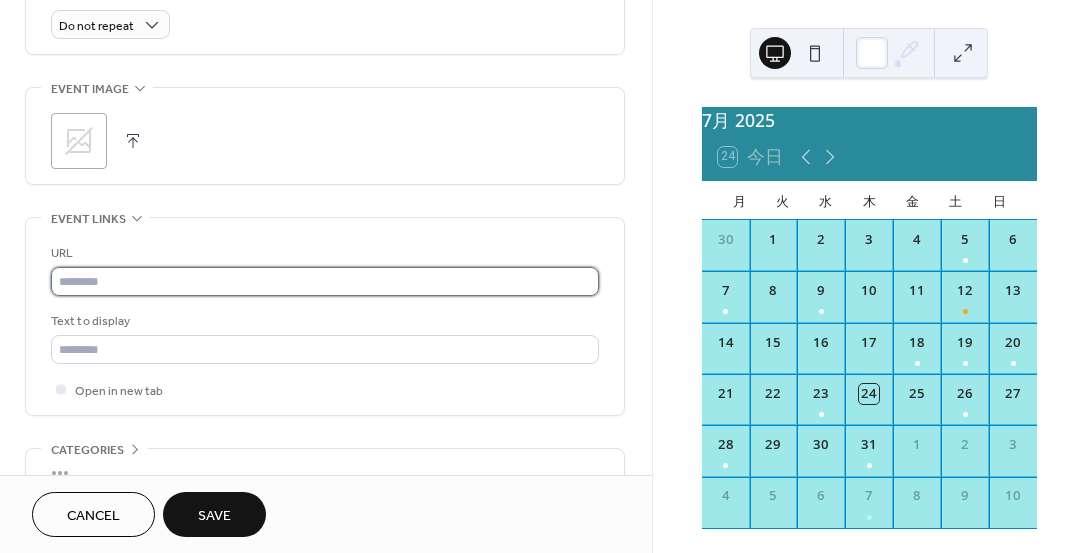 click at bounding box center [325, 281] 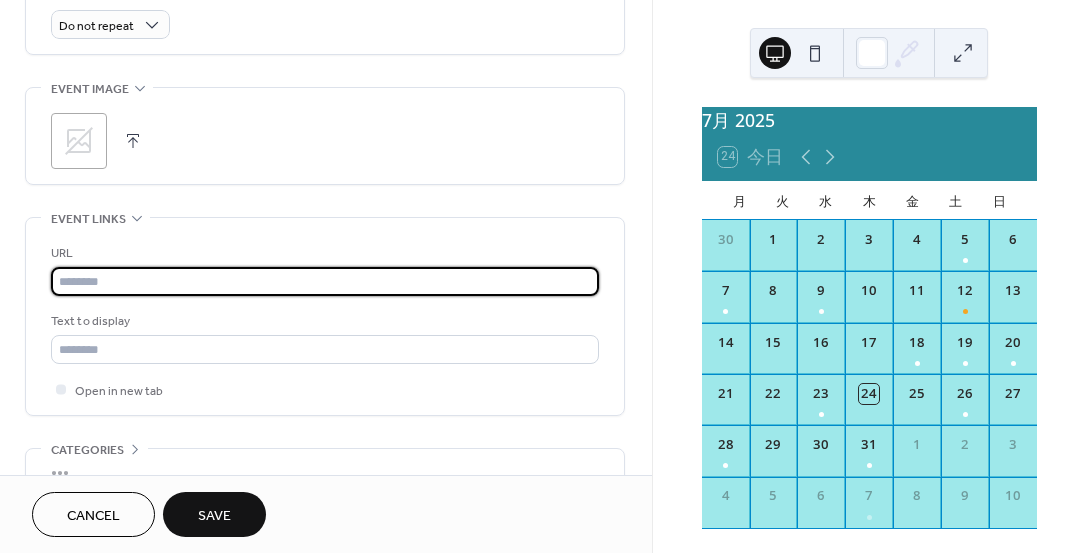 type on "**********" 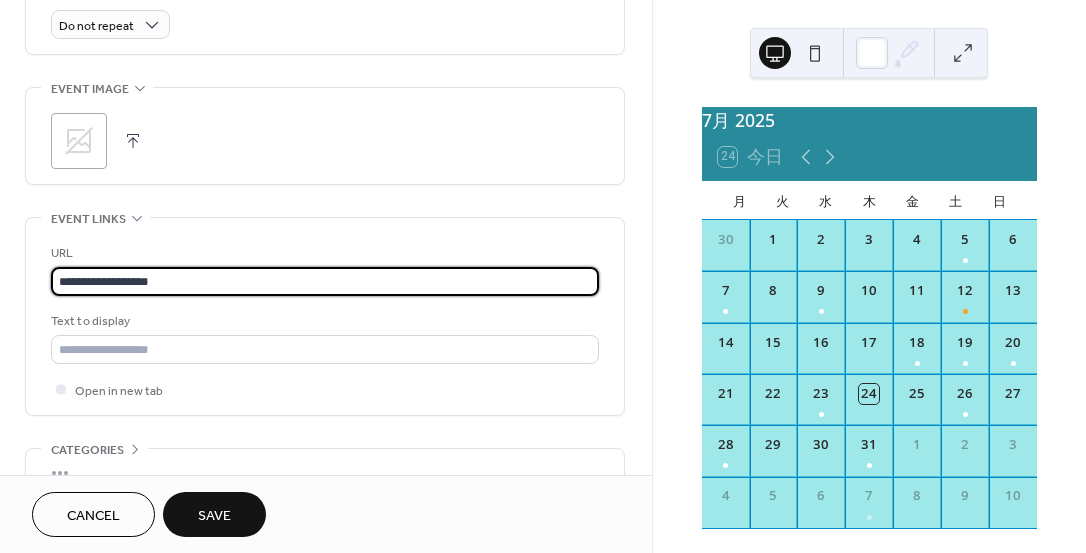 scroll, scrollTop: 929, scrollLeft: 0, axis: vertical 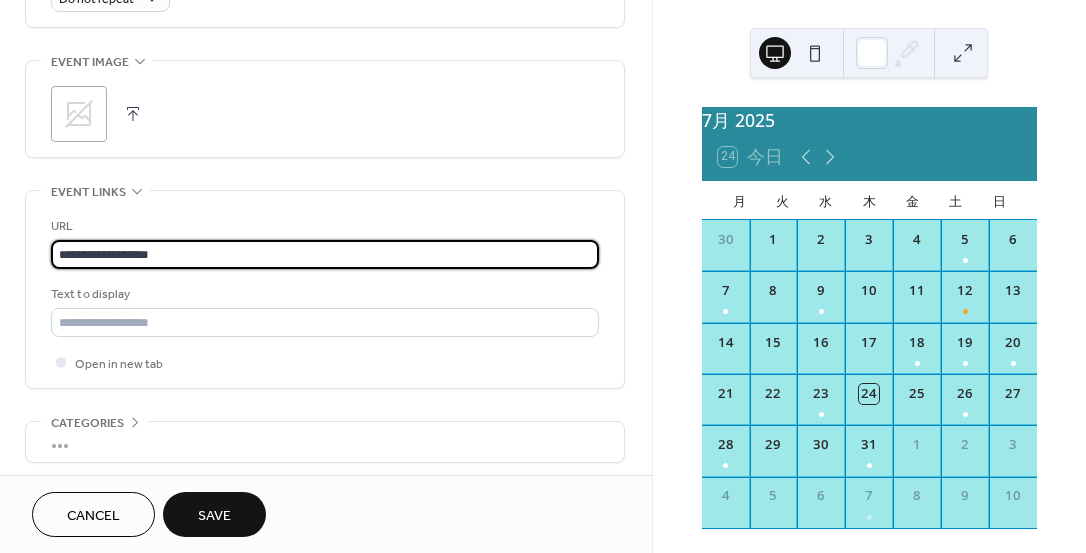 click on "Save" at bounding box center (214, 516) 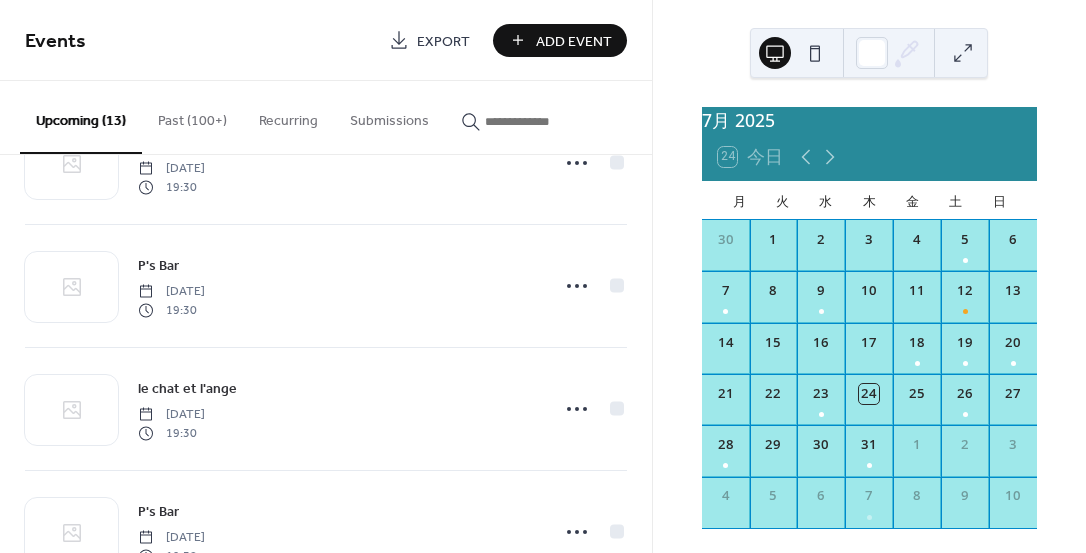 scroll, scrollTop: 1254, scrollLeft: 0, axis: vertical 